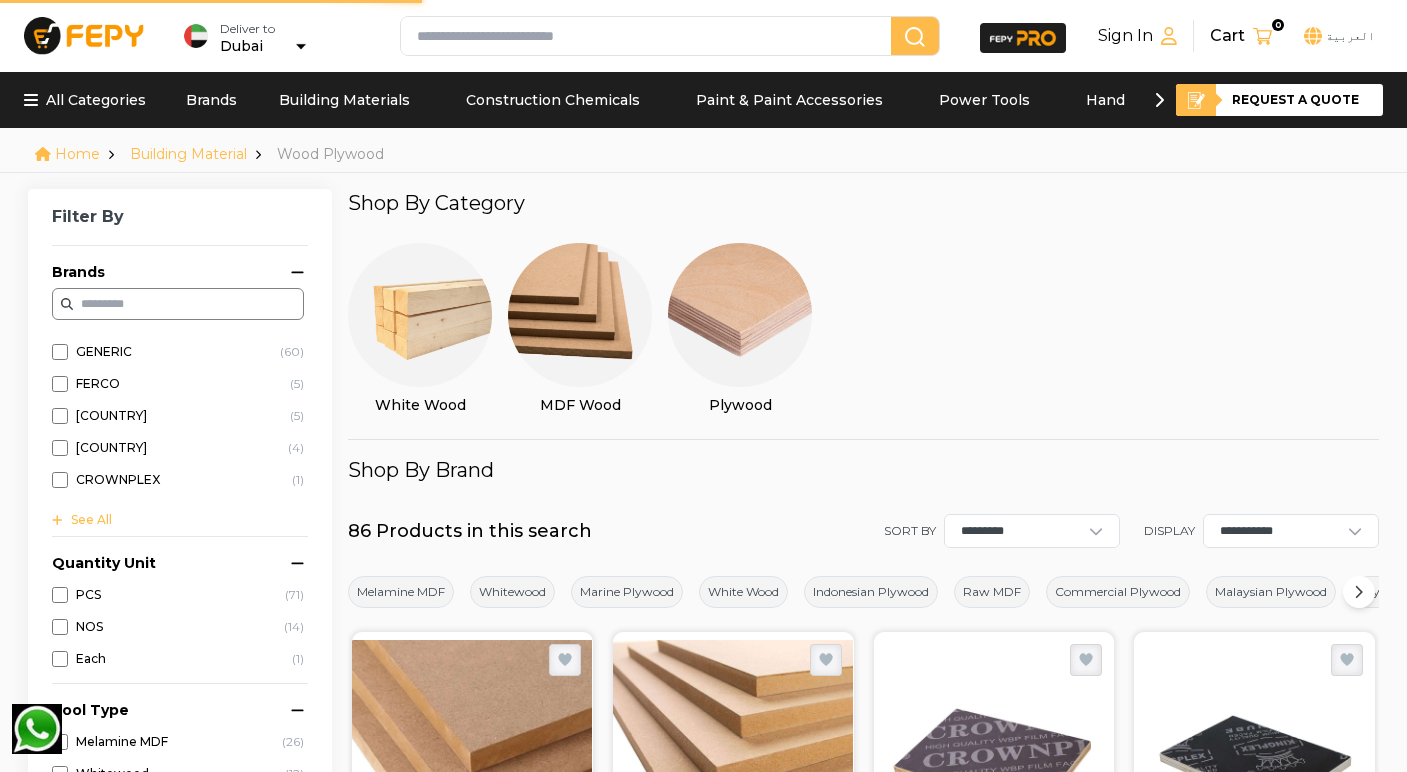 scroll, scrollTop: 0, scrollLeft: 0, axis: both 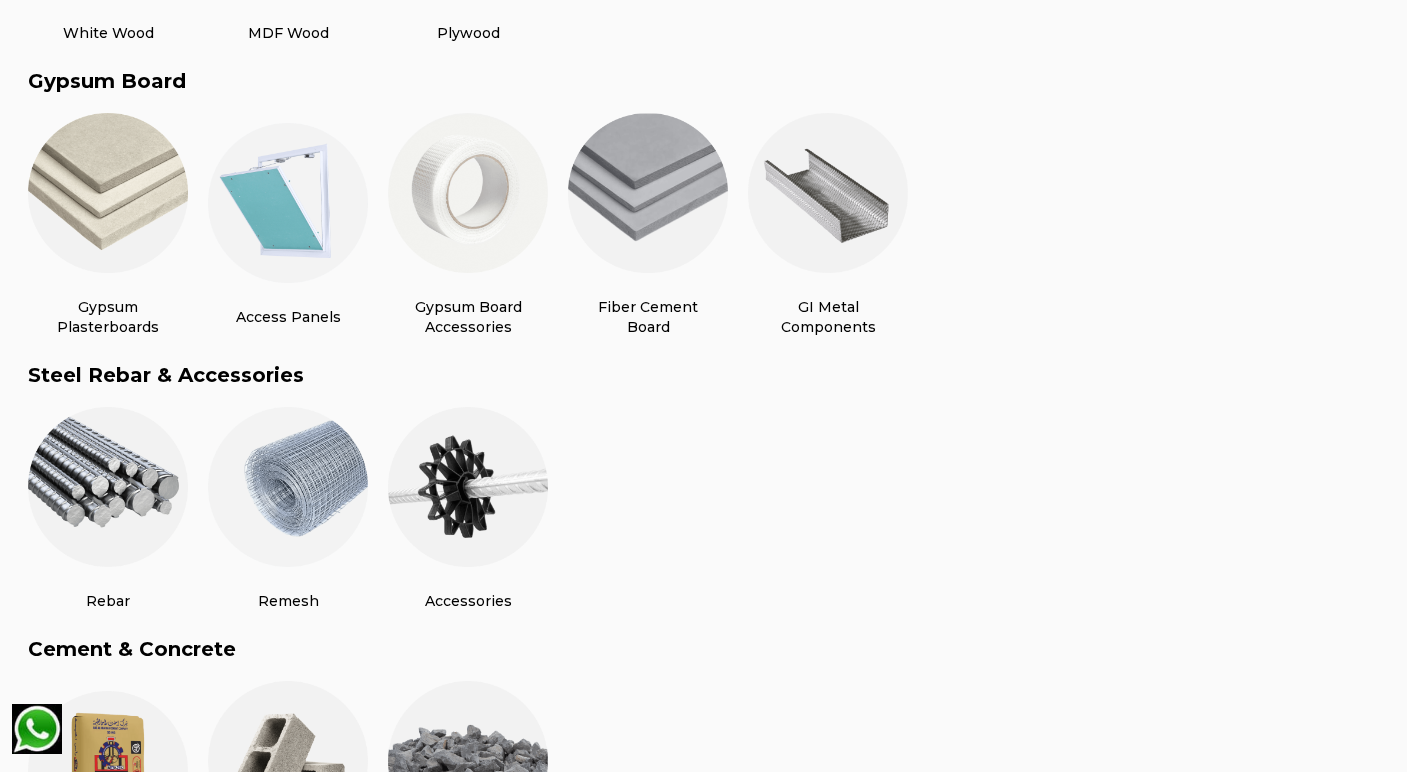 click at bounding box center (828, 193) 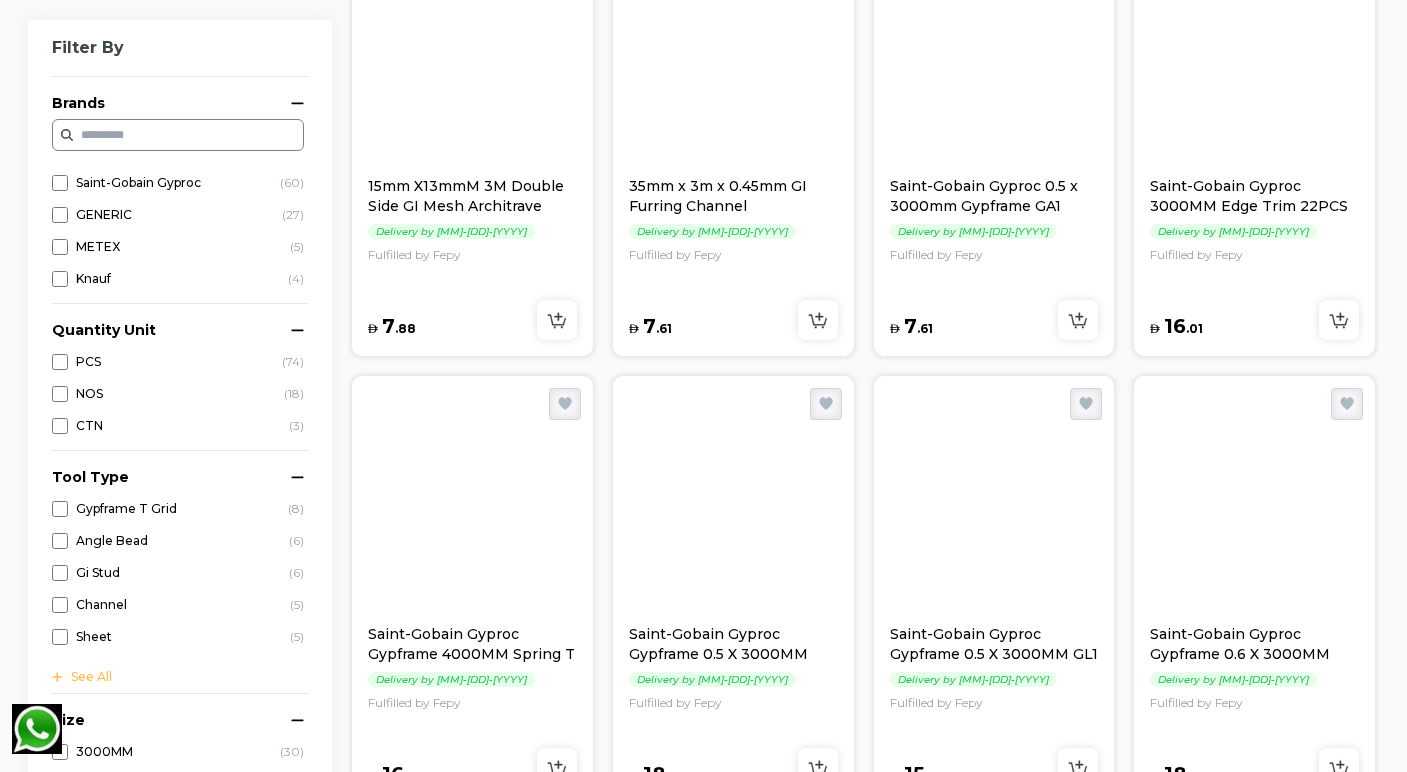 scroll, scrollTop: 1377, scrollLeft: 0, axis: vertical 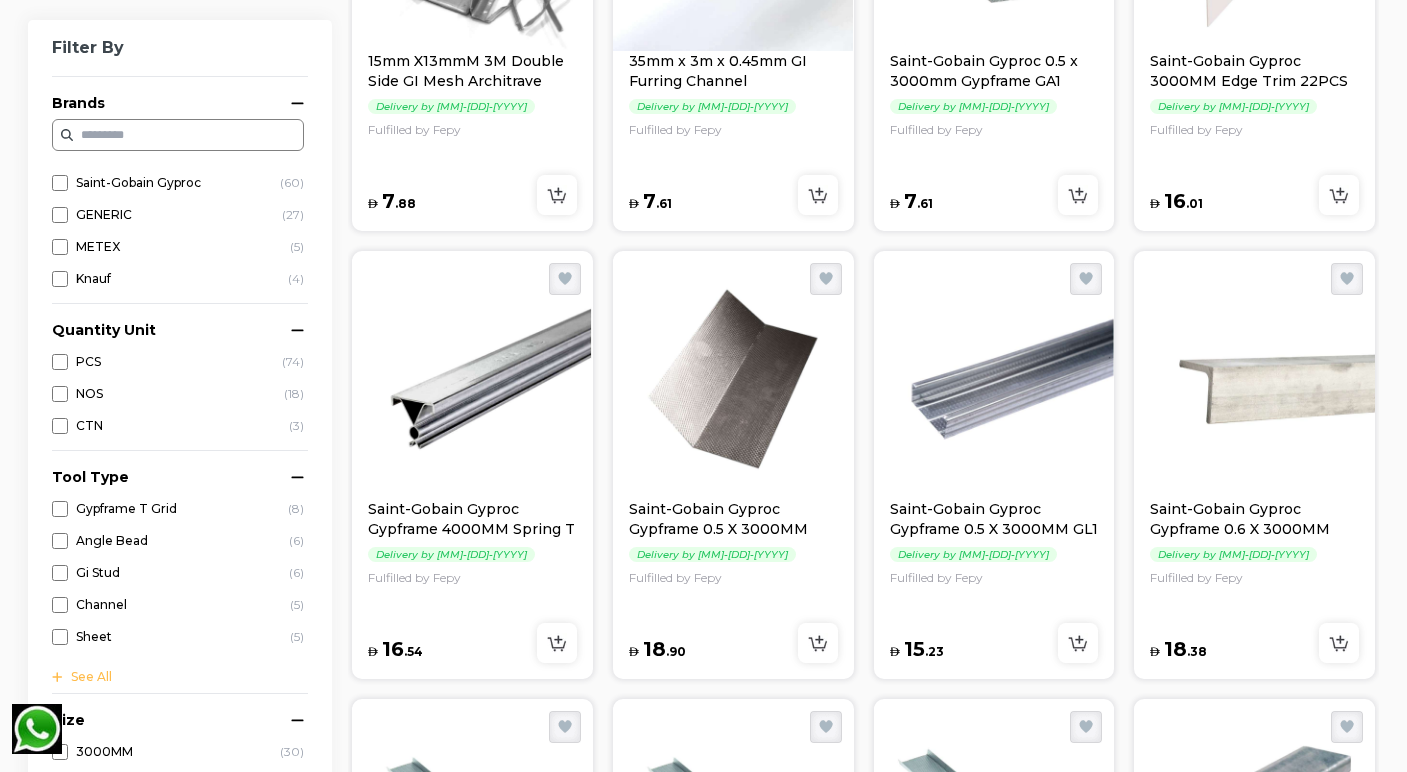 click at bounding box center (994, 379) 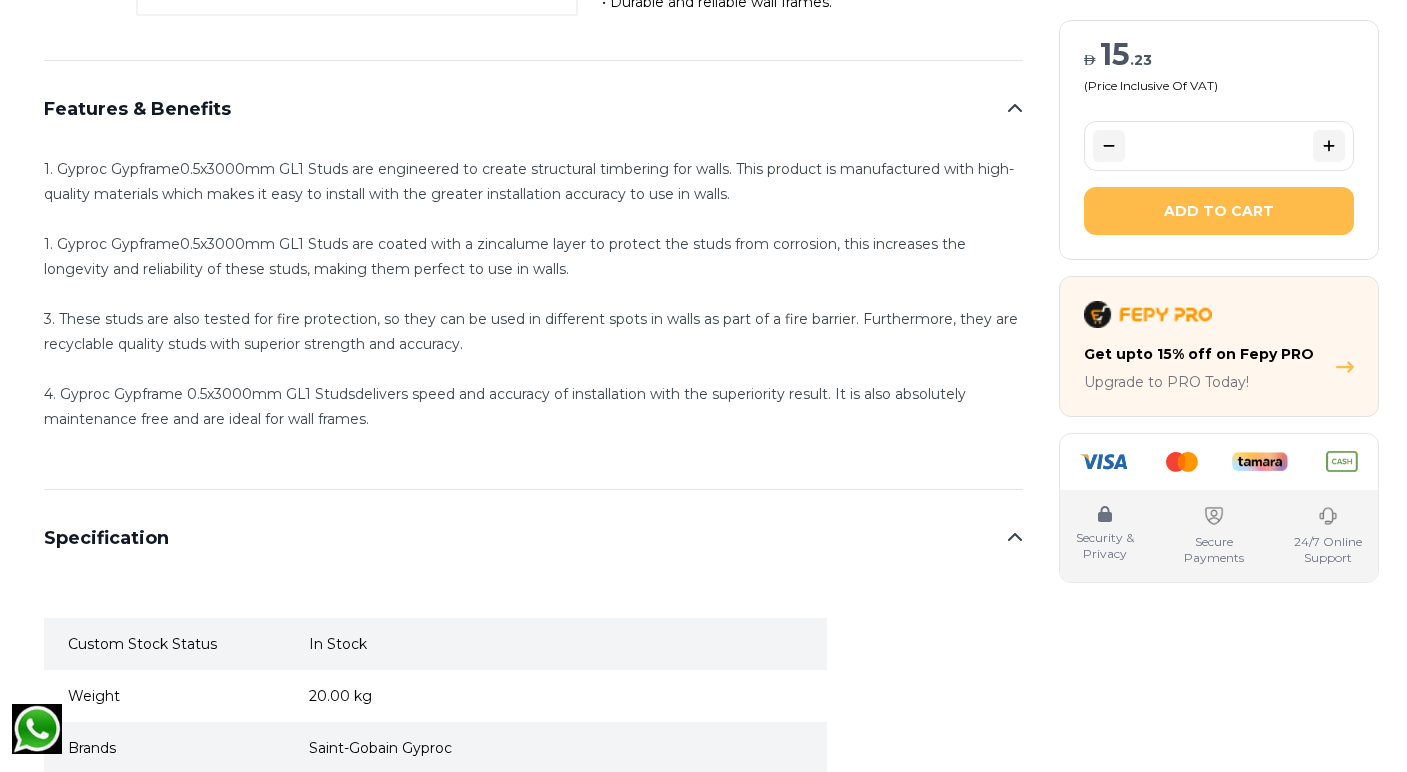 scroll, scrollTop: 168, scrollLeft: 0, axis: vertical 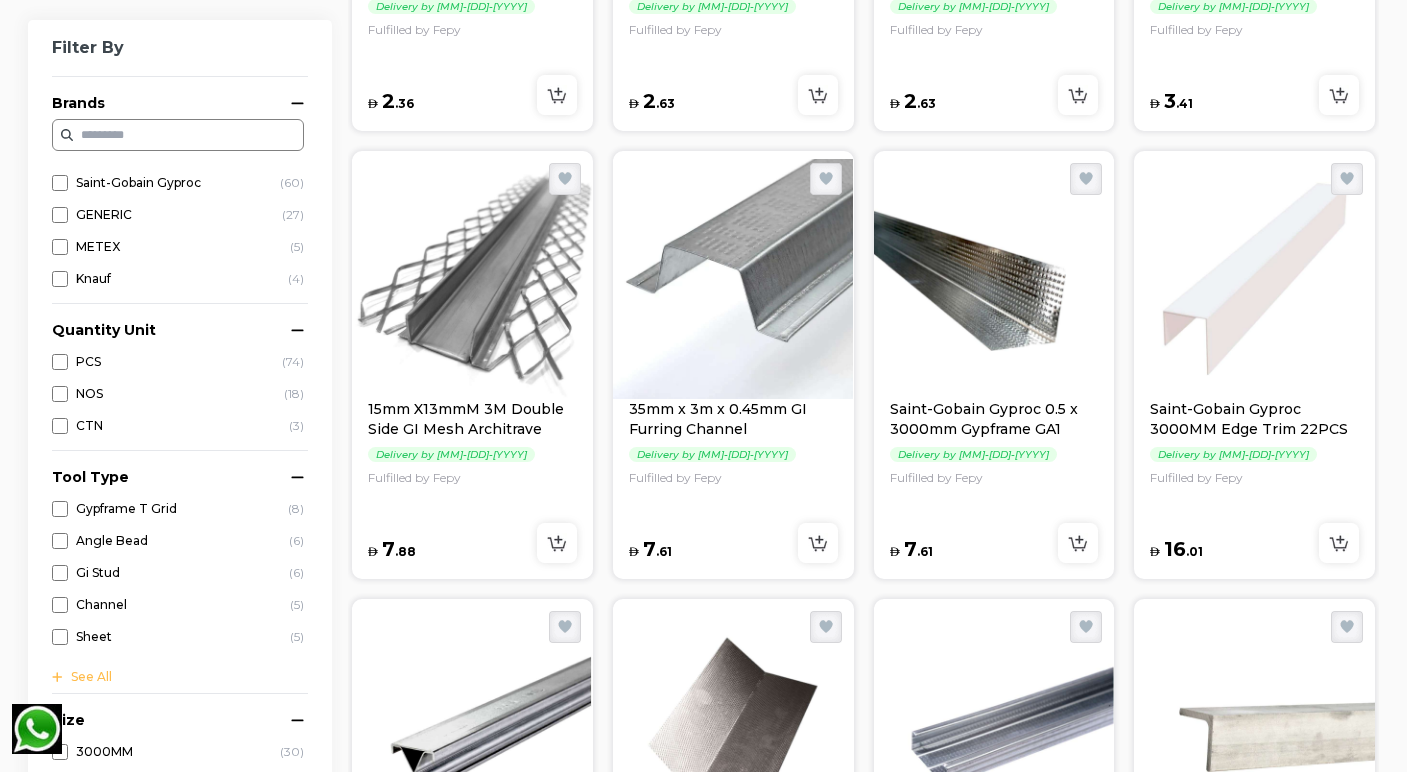 click at bounding box center [994, 279] 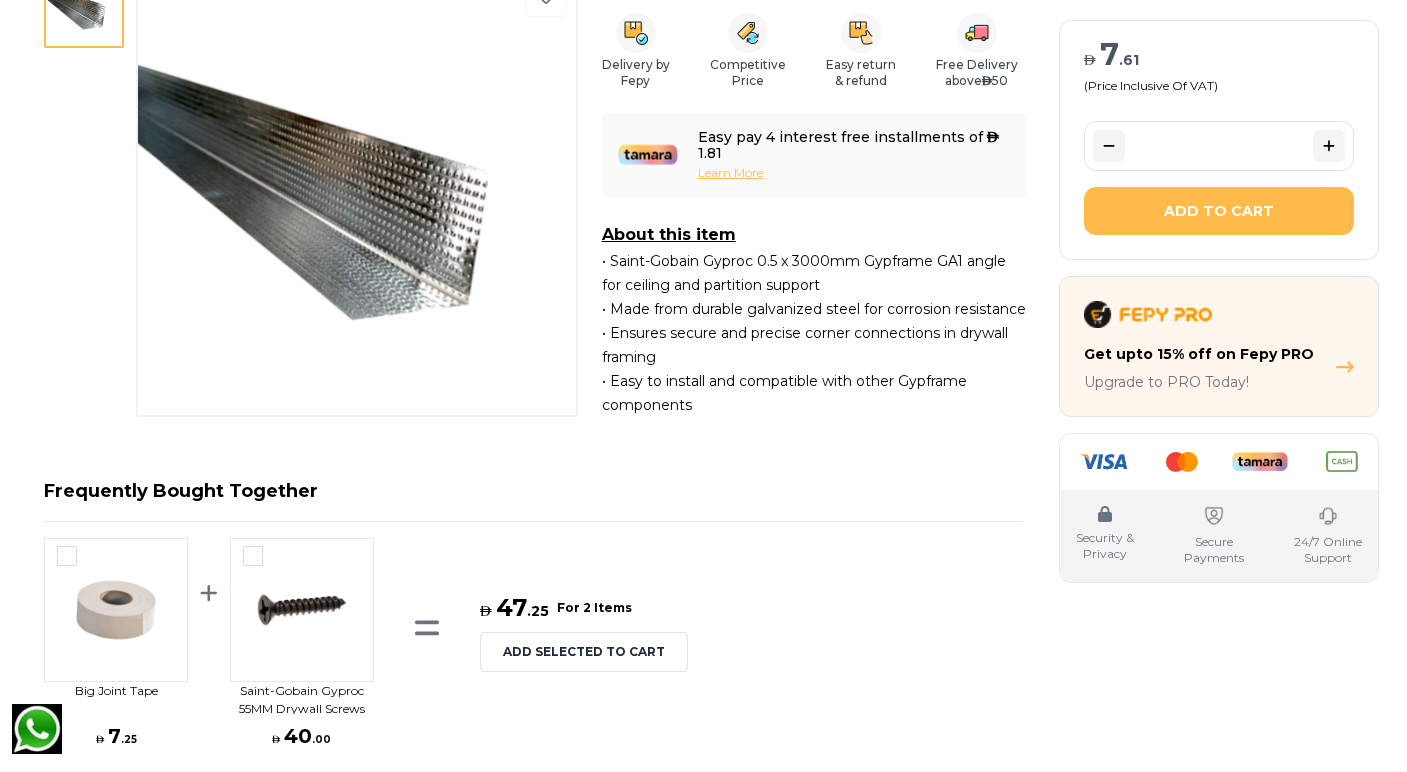 scroll, scrollTop: 113, scrollLeft: 0, axis: vertical 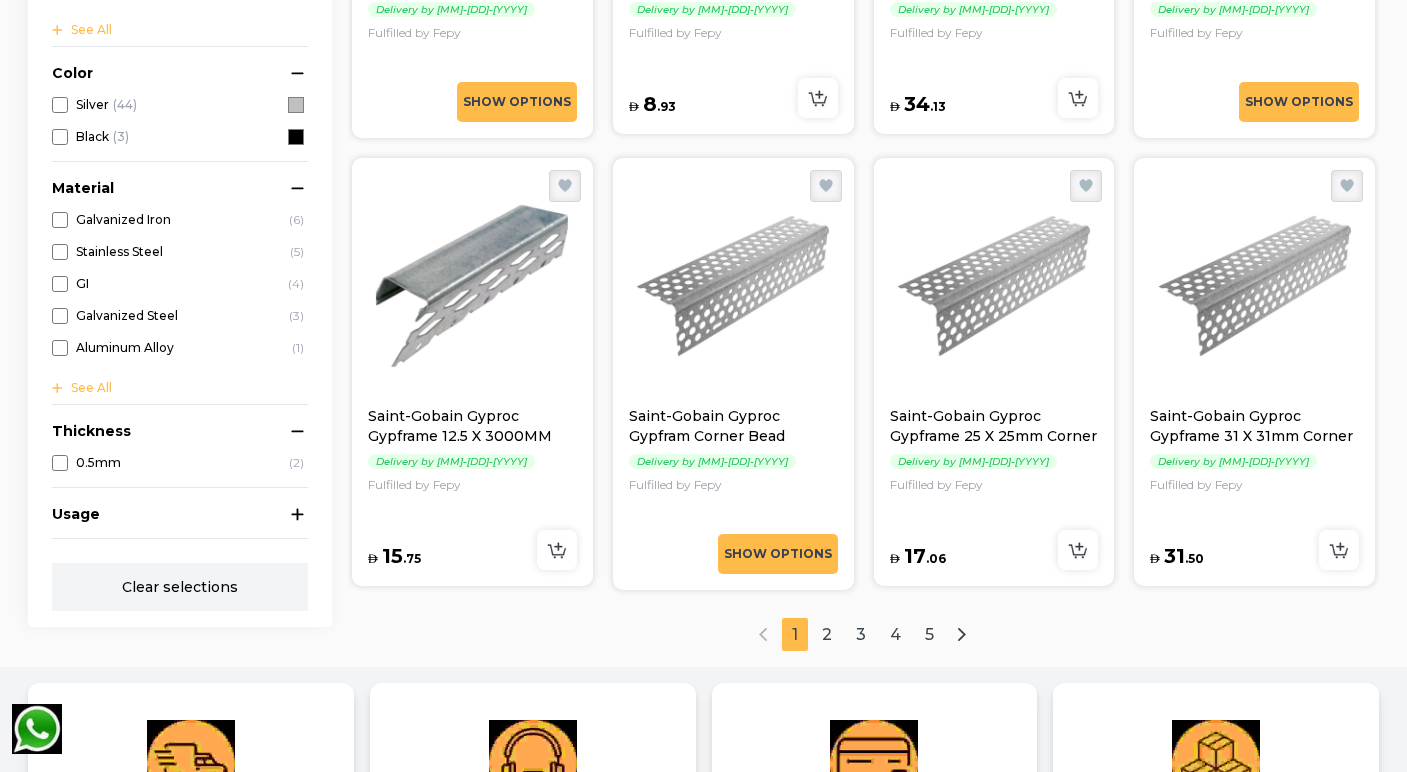 click at bounding box center [994, 286] 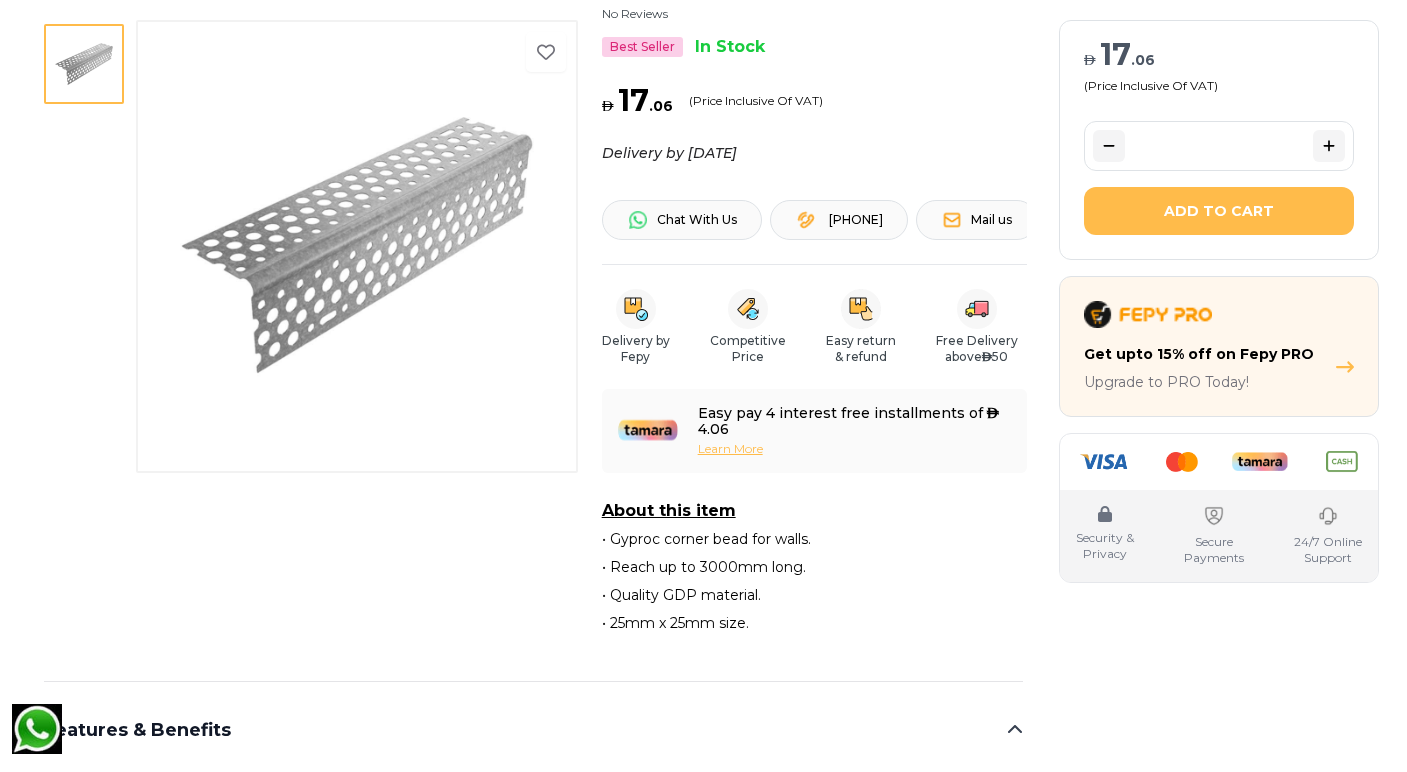 scroll, scrollTop: 1, scrollLeft: 0, axis: vertical 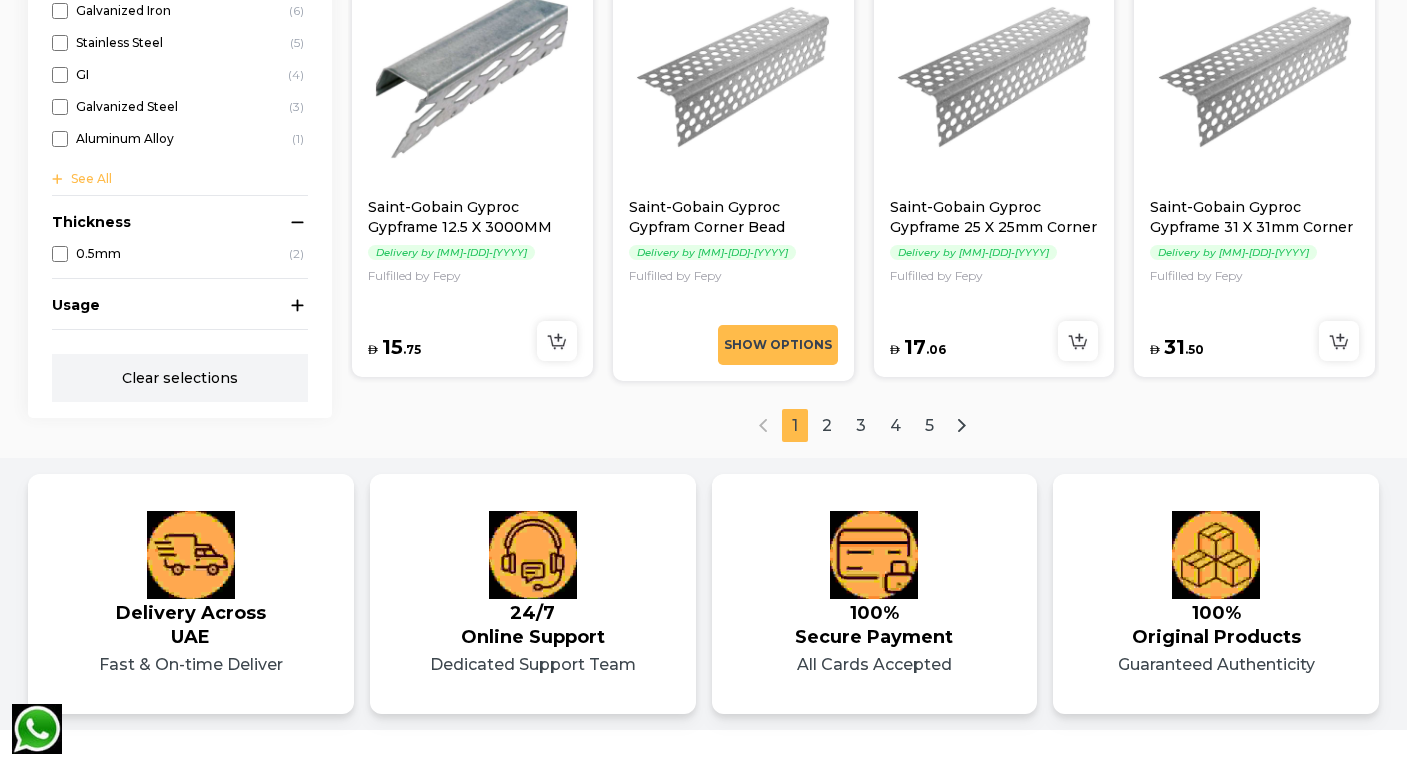 click at bounding box center (472, 77) 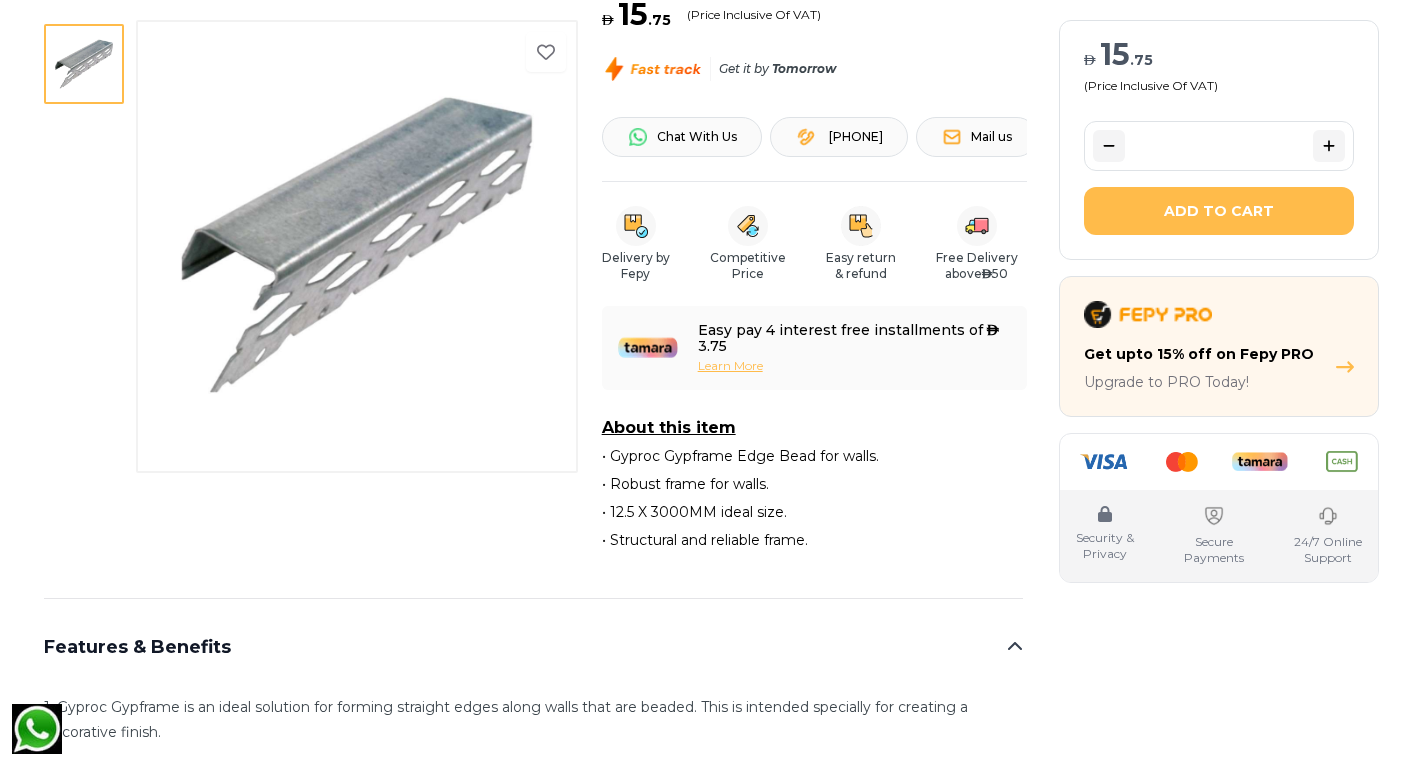 scroll, scrollTop: 406, scrollLeft: 0, axis: vertical 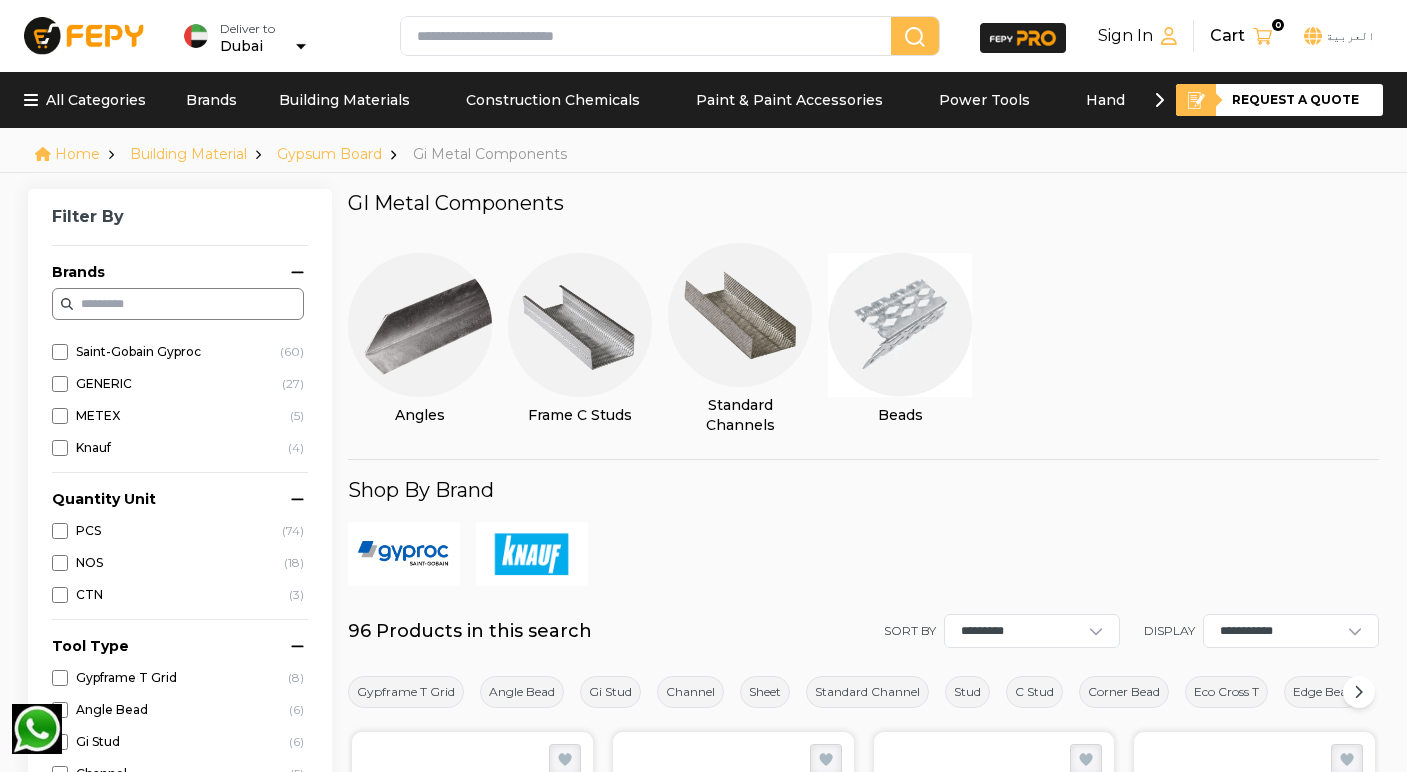 click at bounding box center [580, 325] 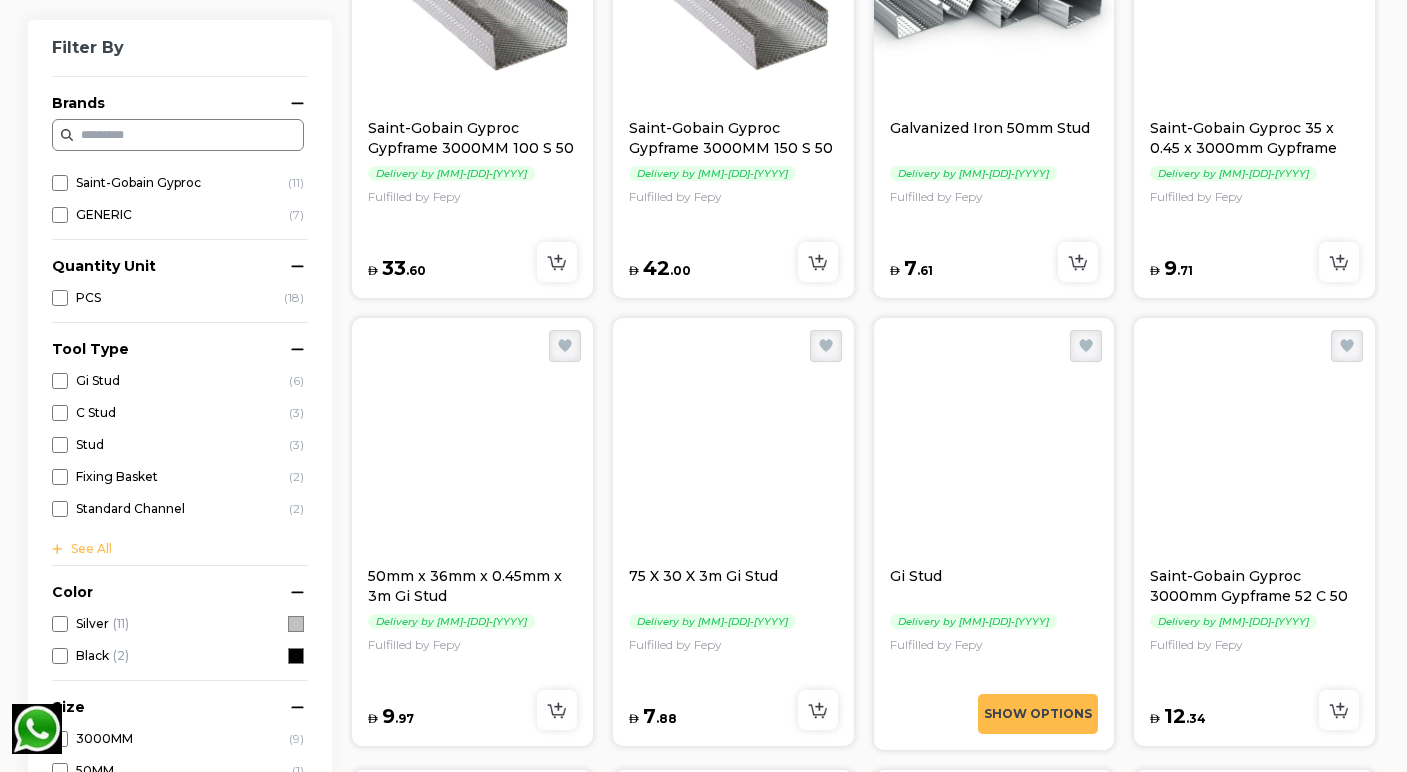 scroll, scrollTop: 595, scrollLeft: 0, axis: vertical 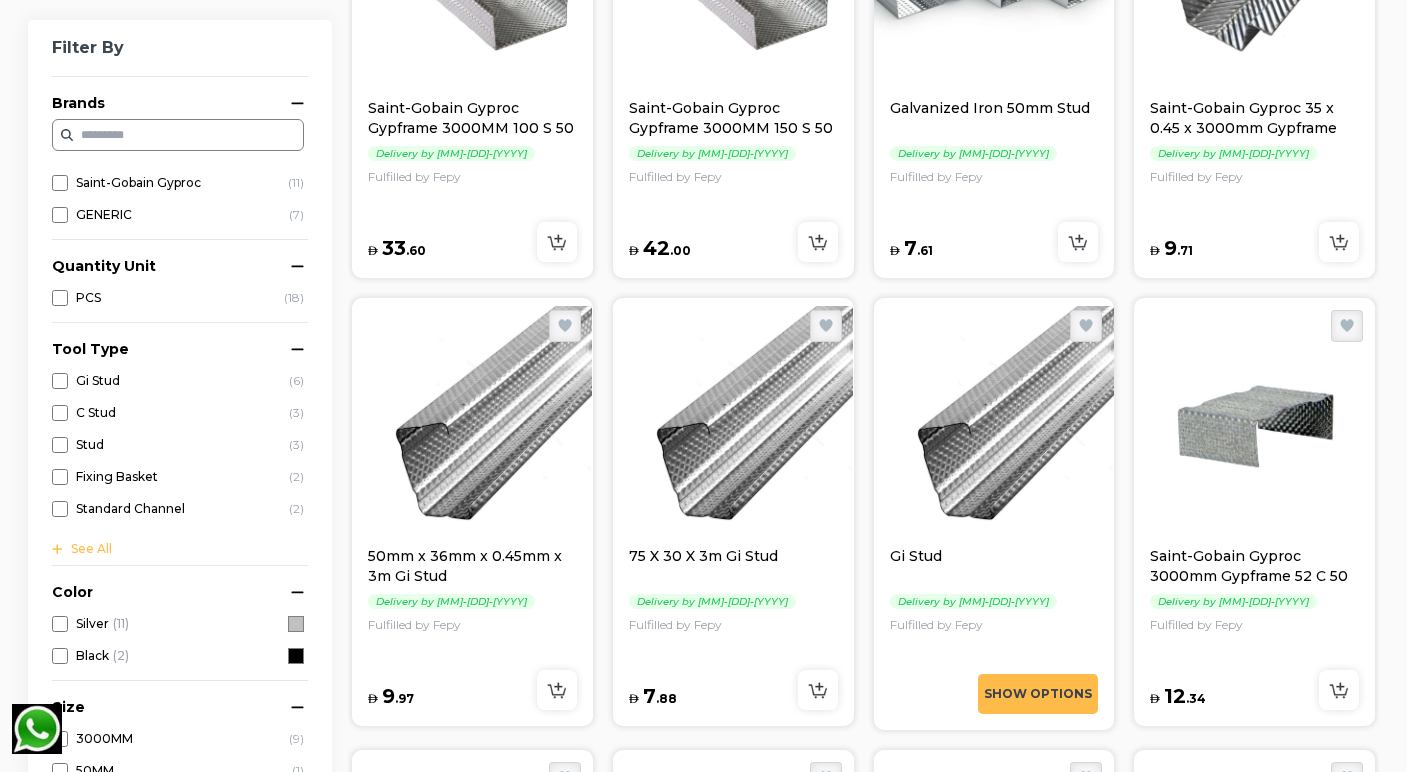 click at bounding box center [733, 426] 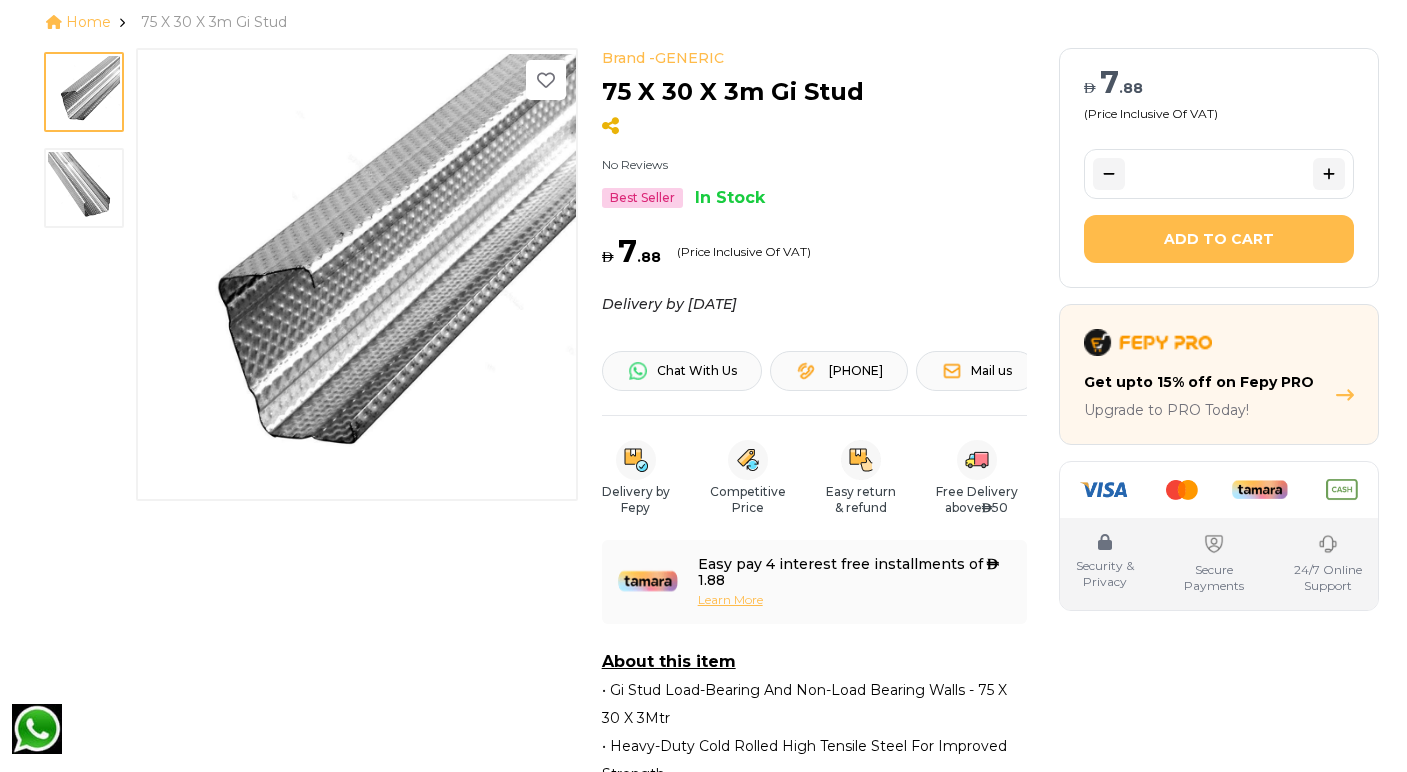 scroll, scrollTop: 58, scrollLeft: 0, axis: vertical 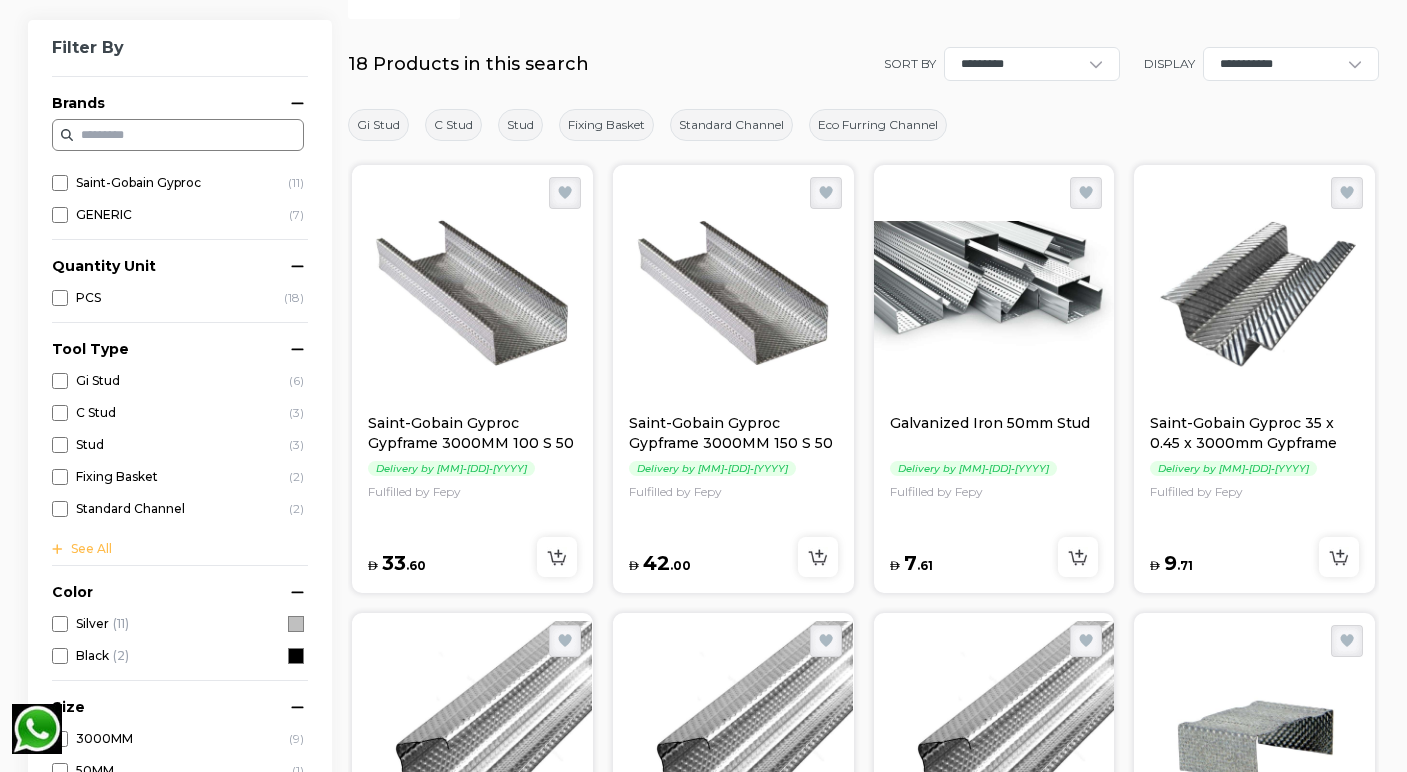 click at bounding box center [472, 293] 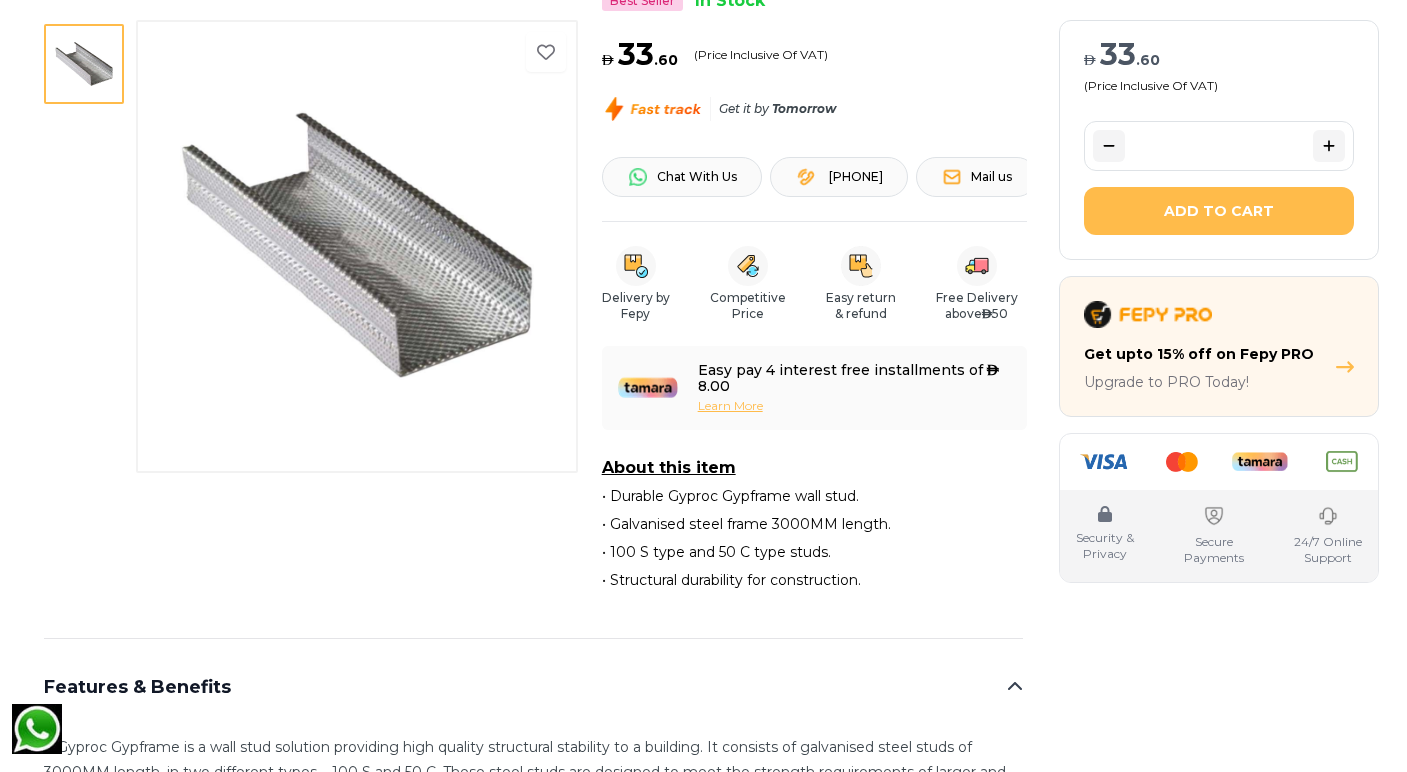 scroll, scrollTop: 328, scrollLeft: 0, axis: vertical 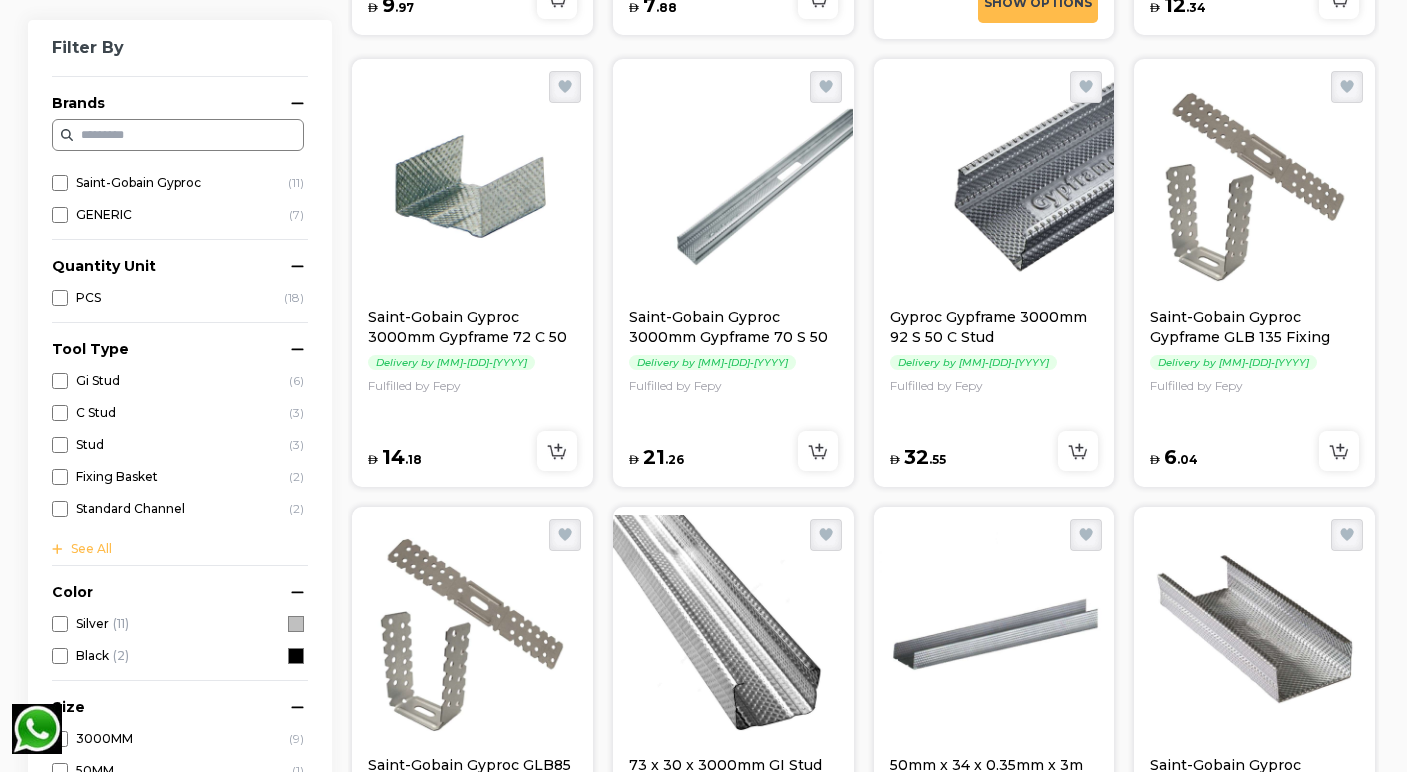 click at bounding box center [733, 187] 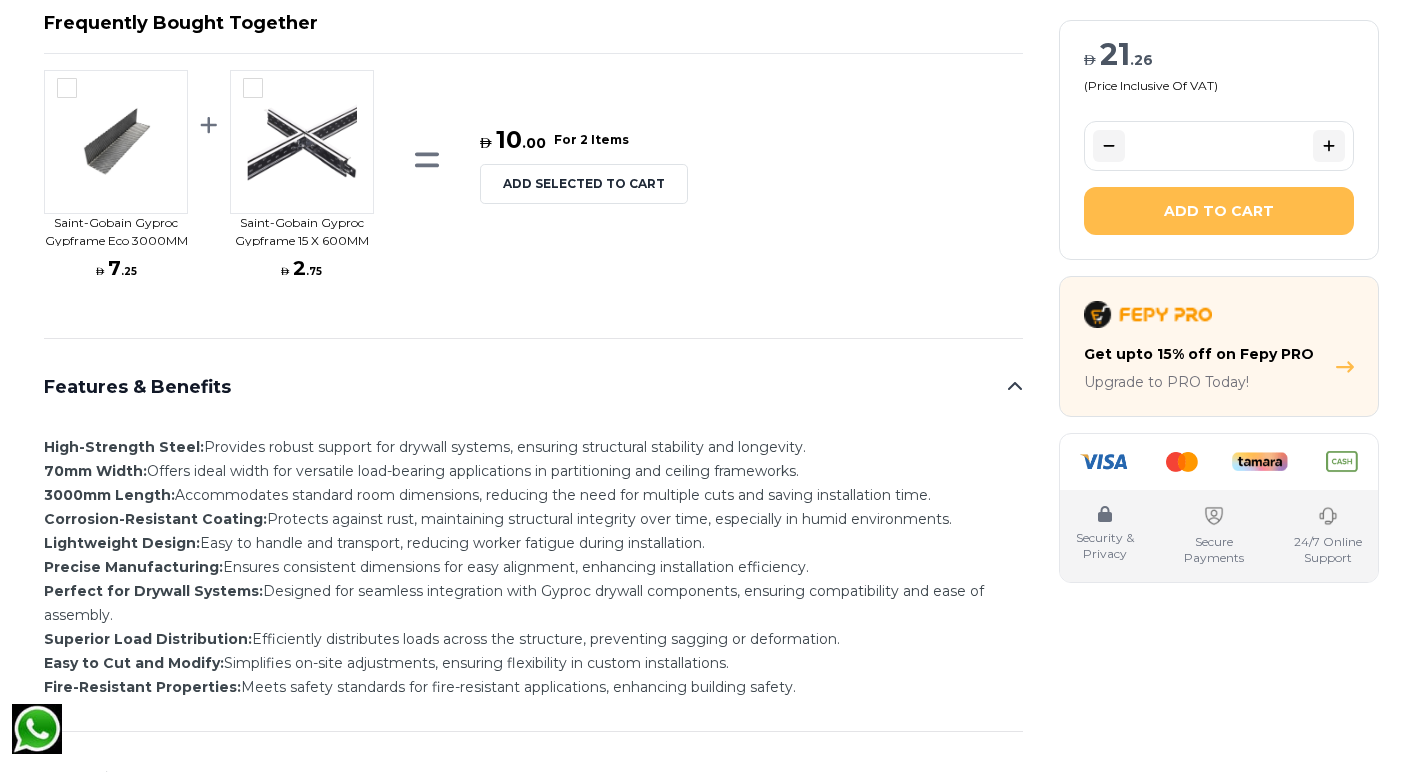 scroll, scrollTop: 1095, scrollLeft: 0, axis: vertical 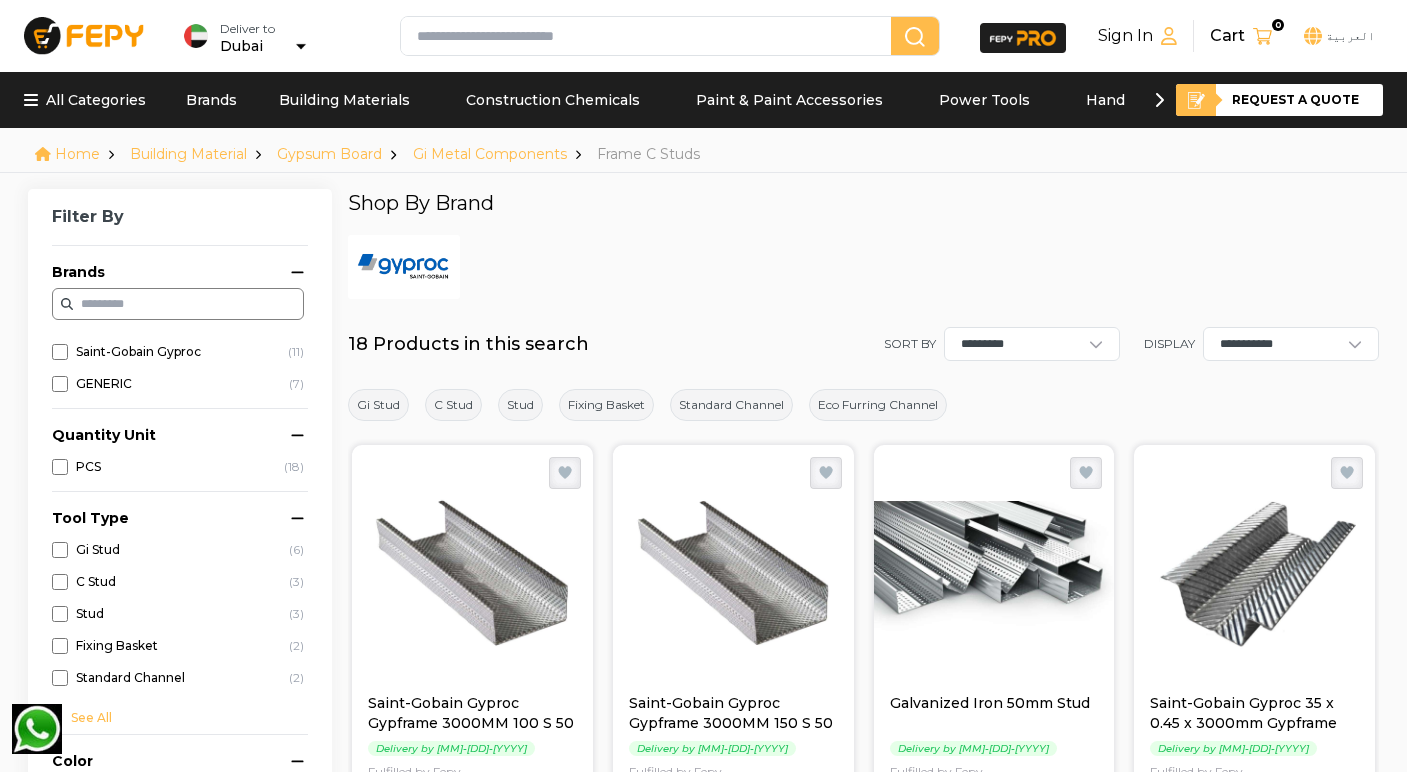 click at bounding box center [301, 46] 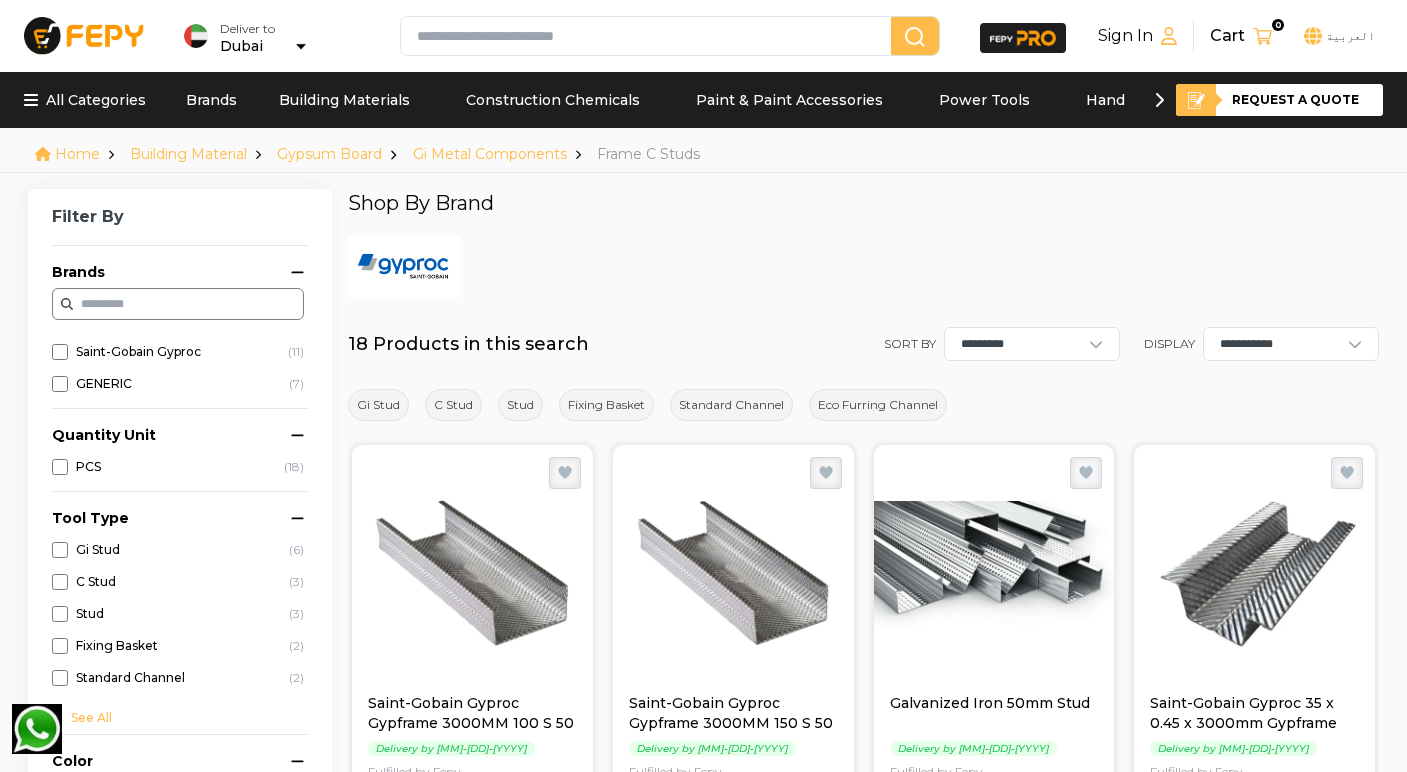 click at bounding box center [863, 267] 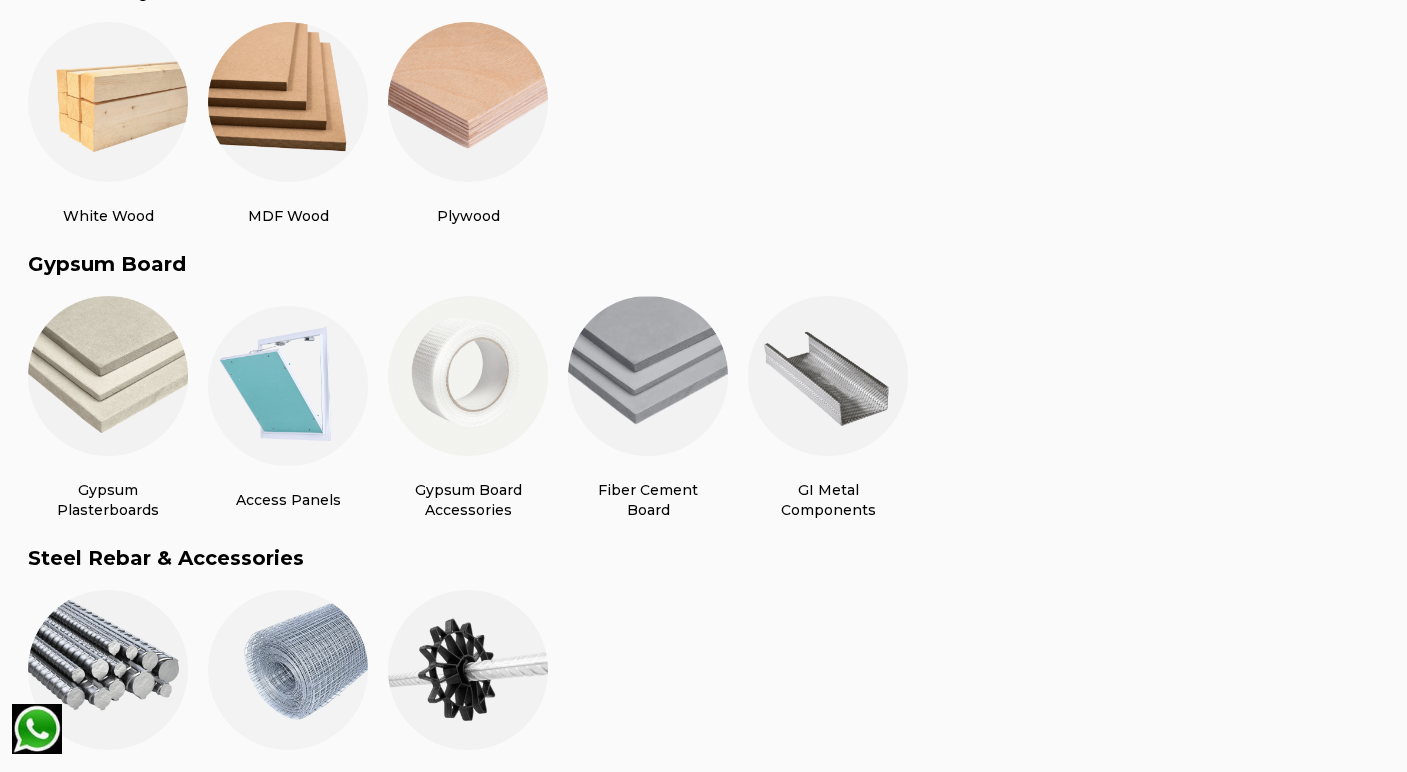 scroll, scrollTop: 722, scrollLeft: 0, axis: vertical 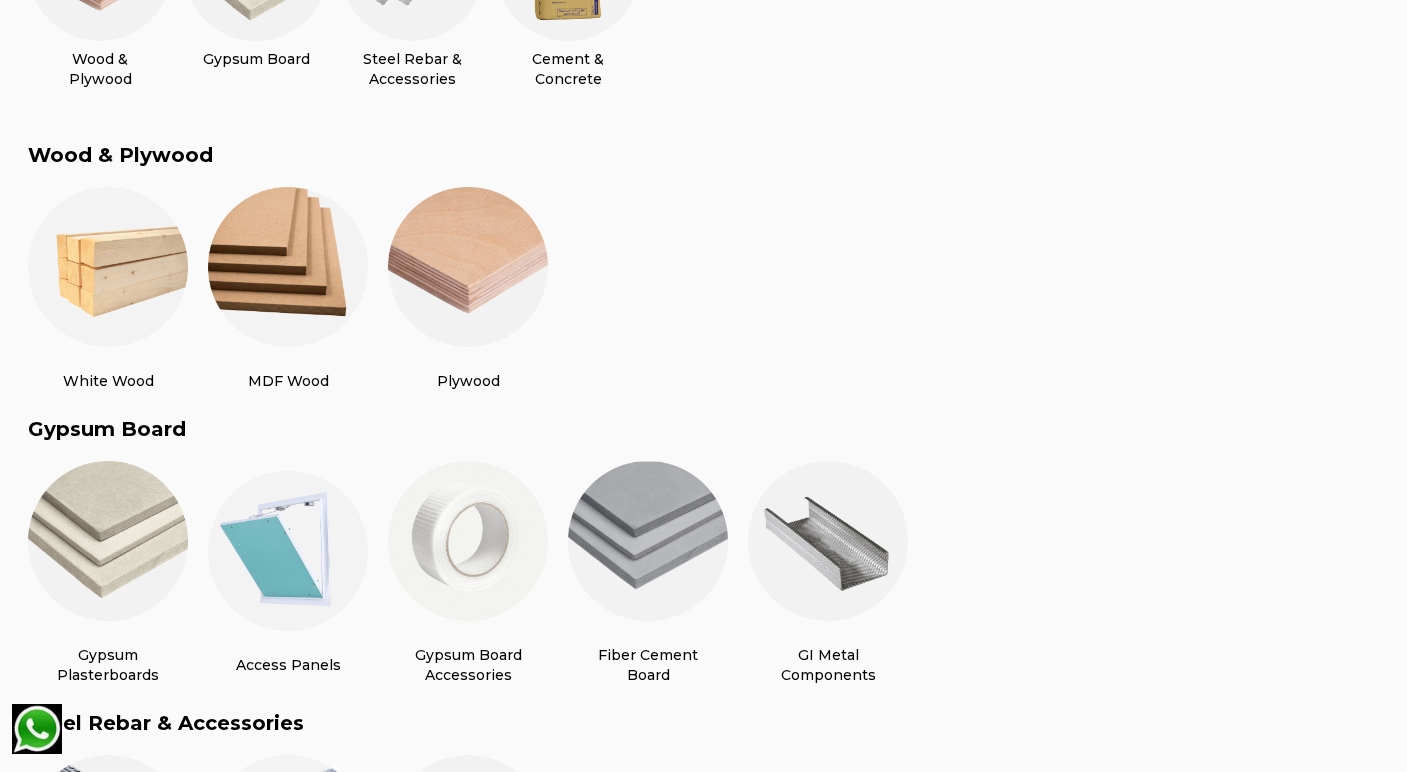 click at bounding box center [468, 267] 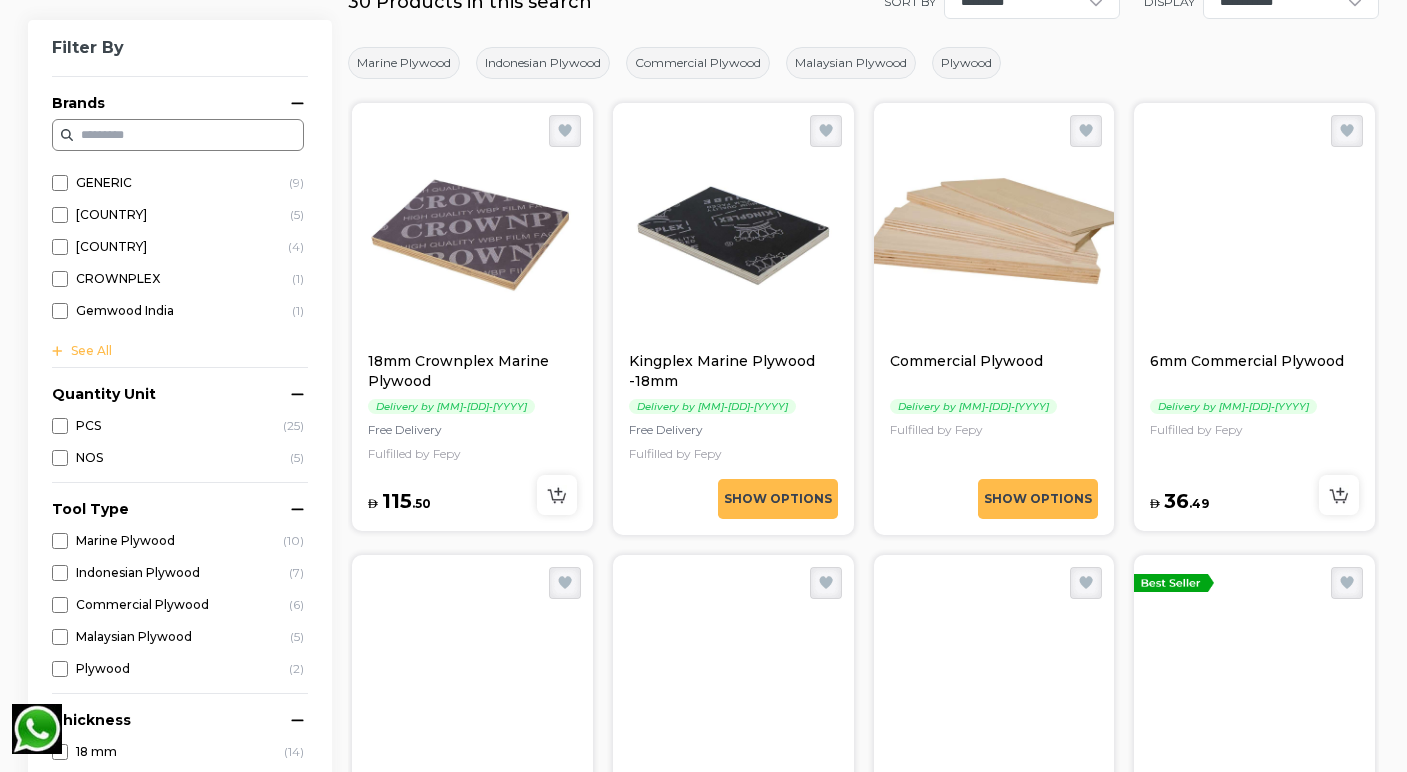 scroll, scrollTop: 565, scrollLeft: 0, axis: vertical 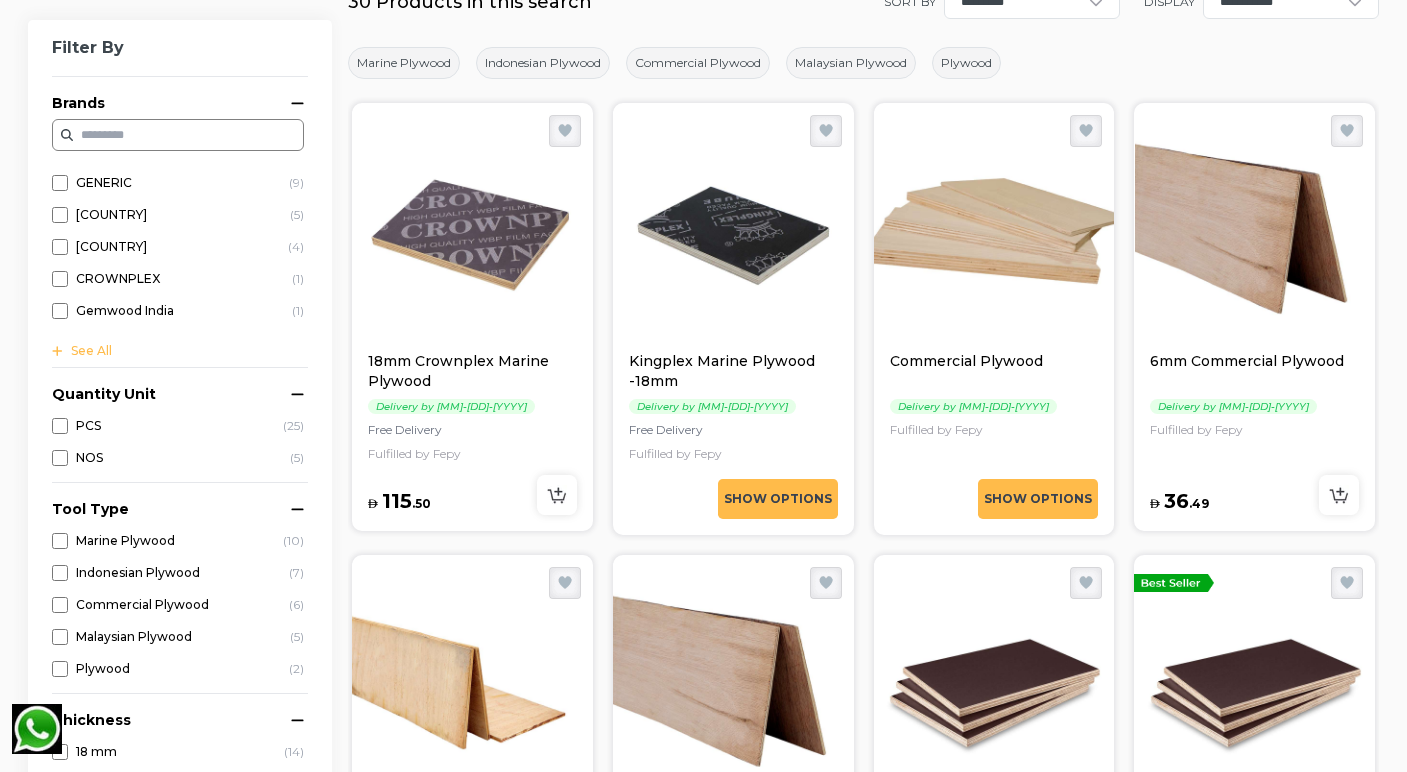 click at bounding box center [994, 231] 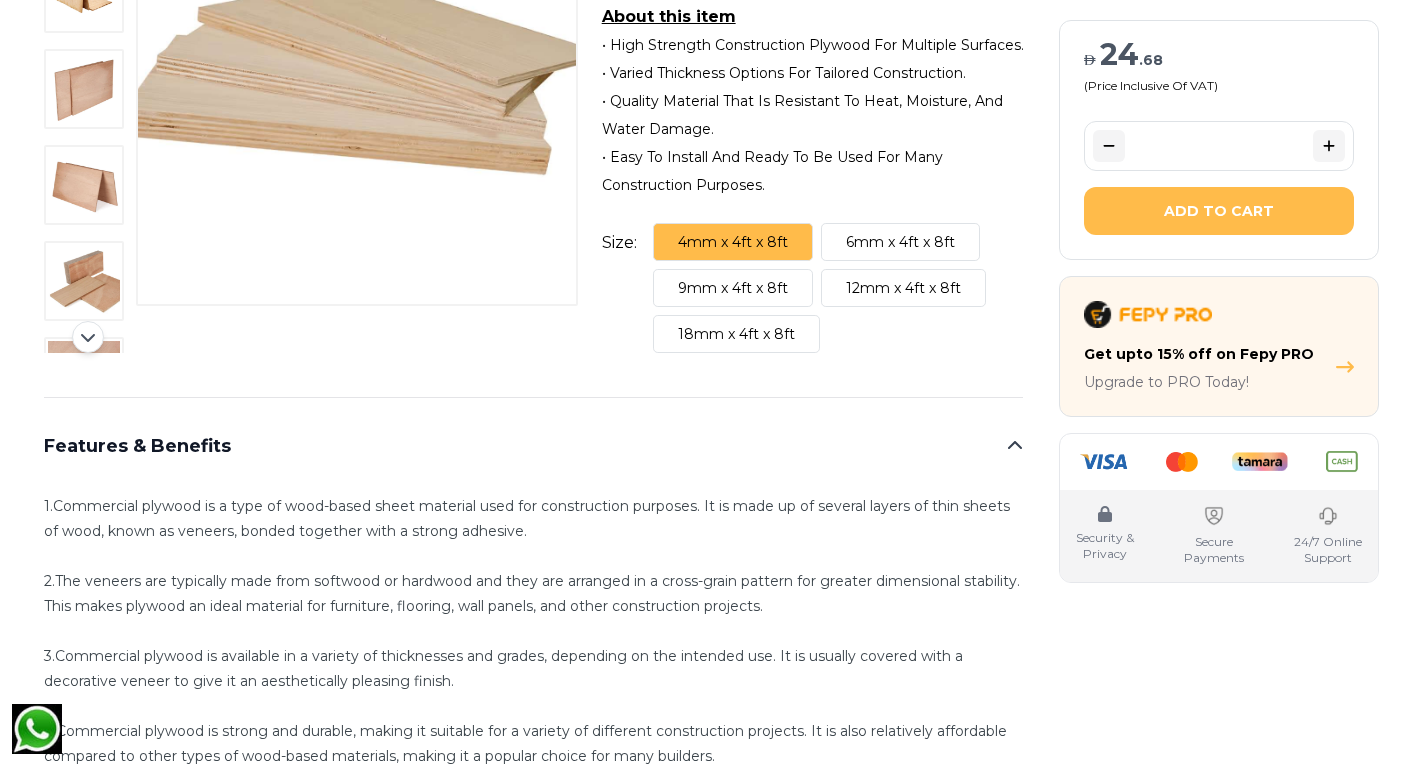 scroll, scrollTop: 790, scrollLeft: 0, axis: vertical 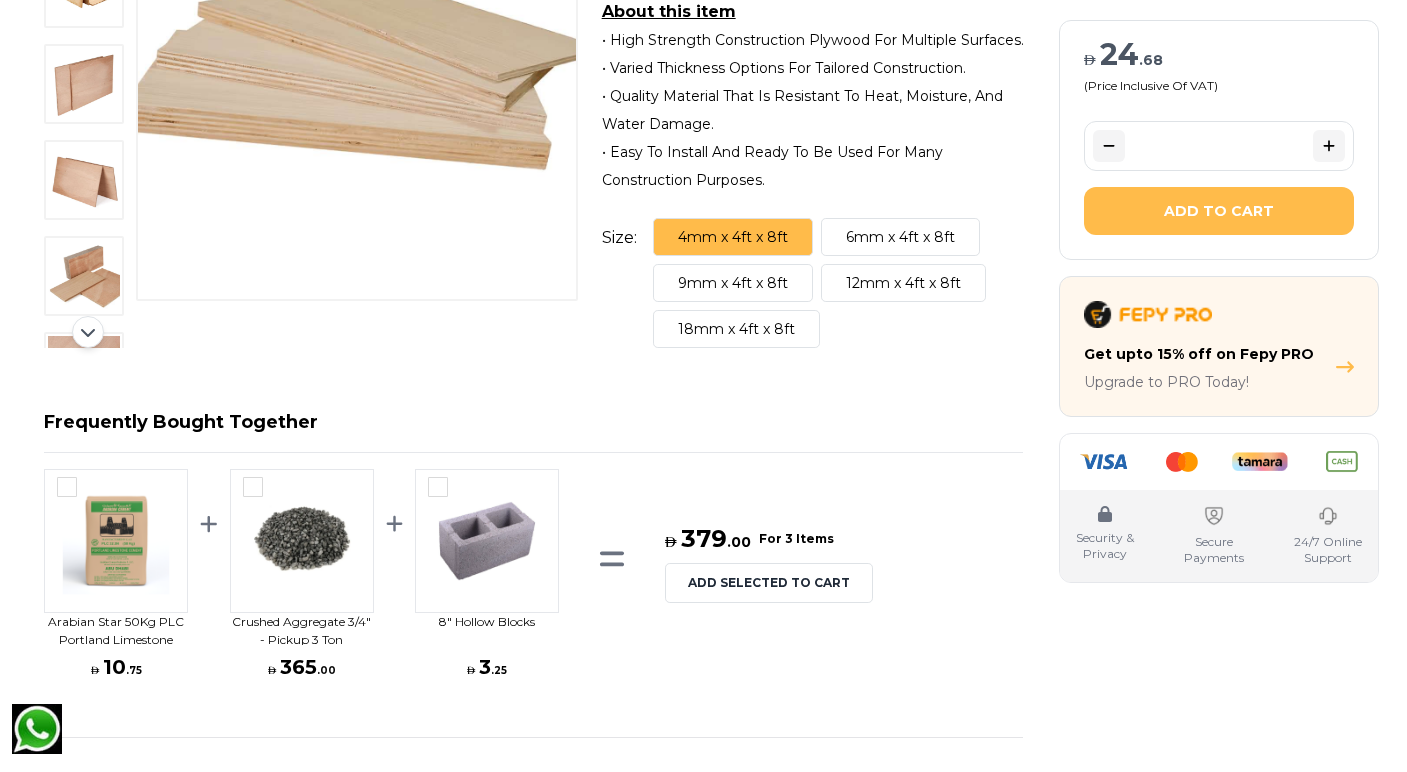 click on "12mm x 4ft x 8ft" at bounding box center (903, 283) 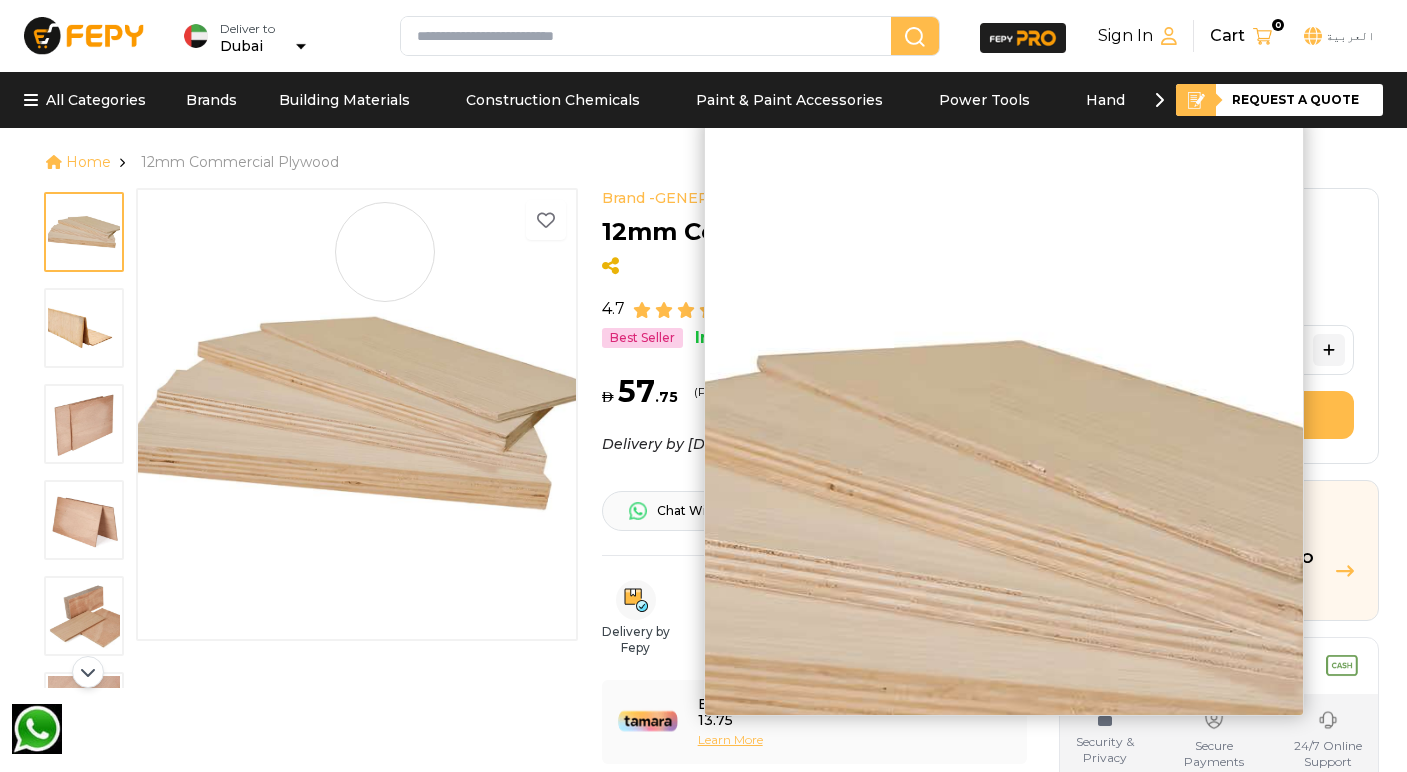 scroll, scrollTop: 0, scrollLeft: 0, axis: both 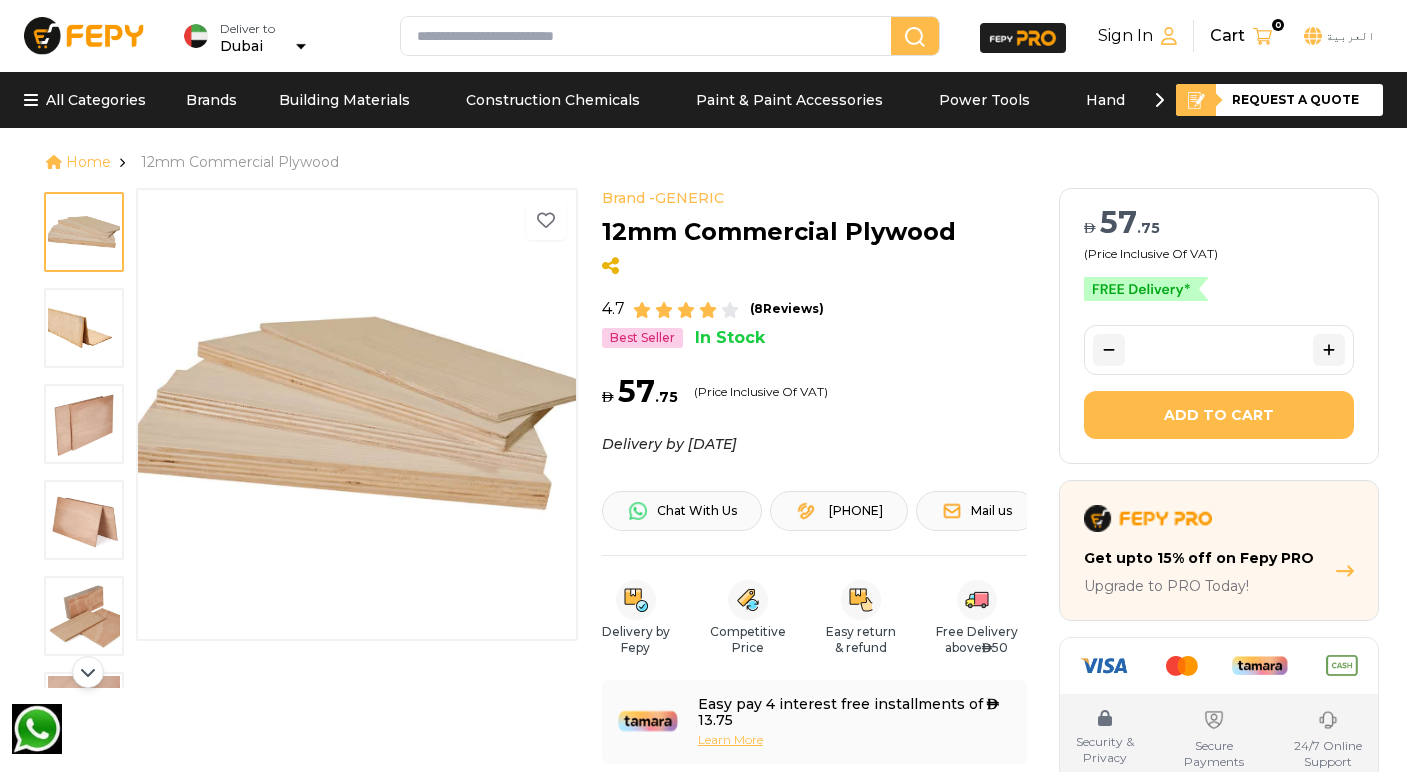 click on "All Categories" at bounding box center (85, 100) 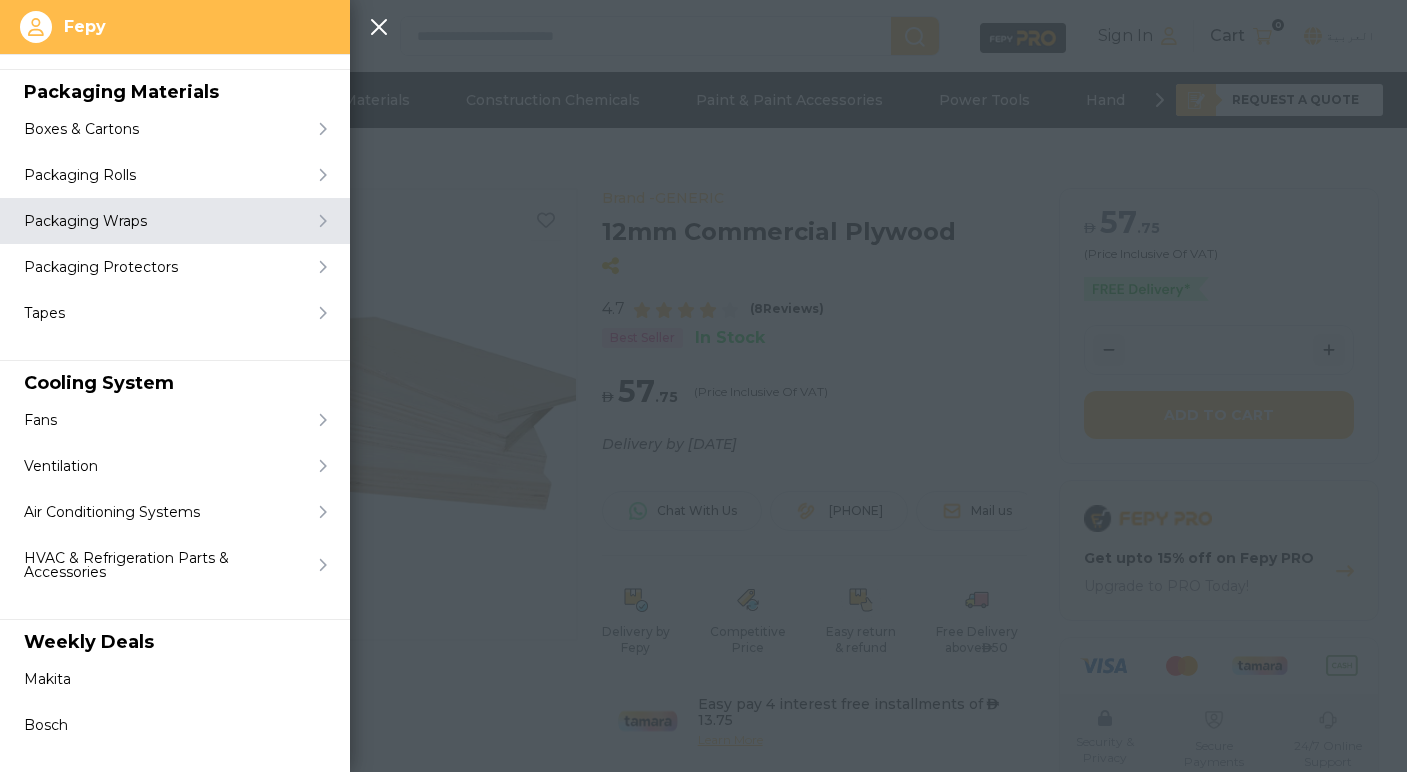scroll, scrollTop: 6281, scrollLeft: 0, axis: vertical 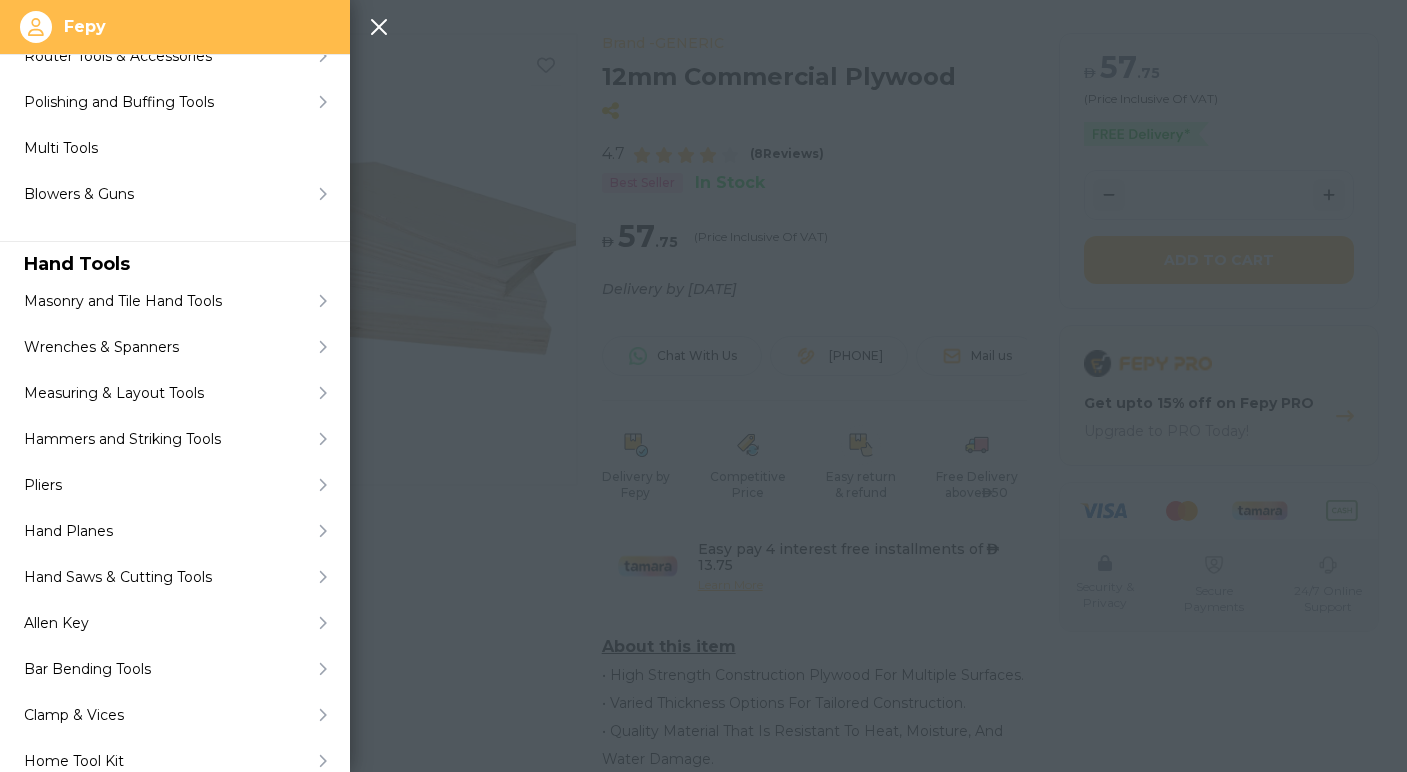 click at bounding box center (703, 386) 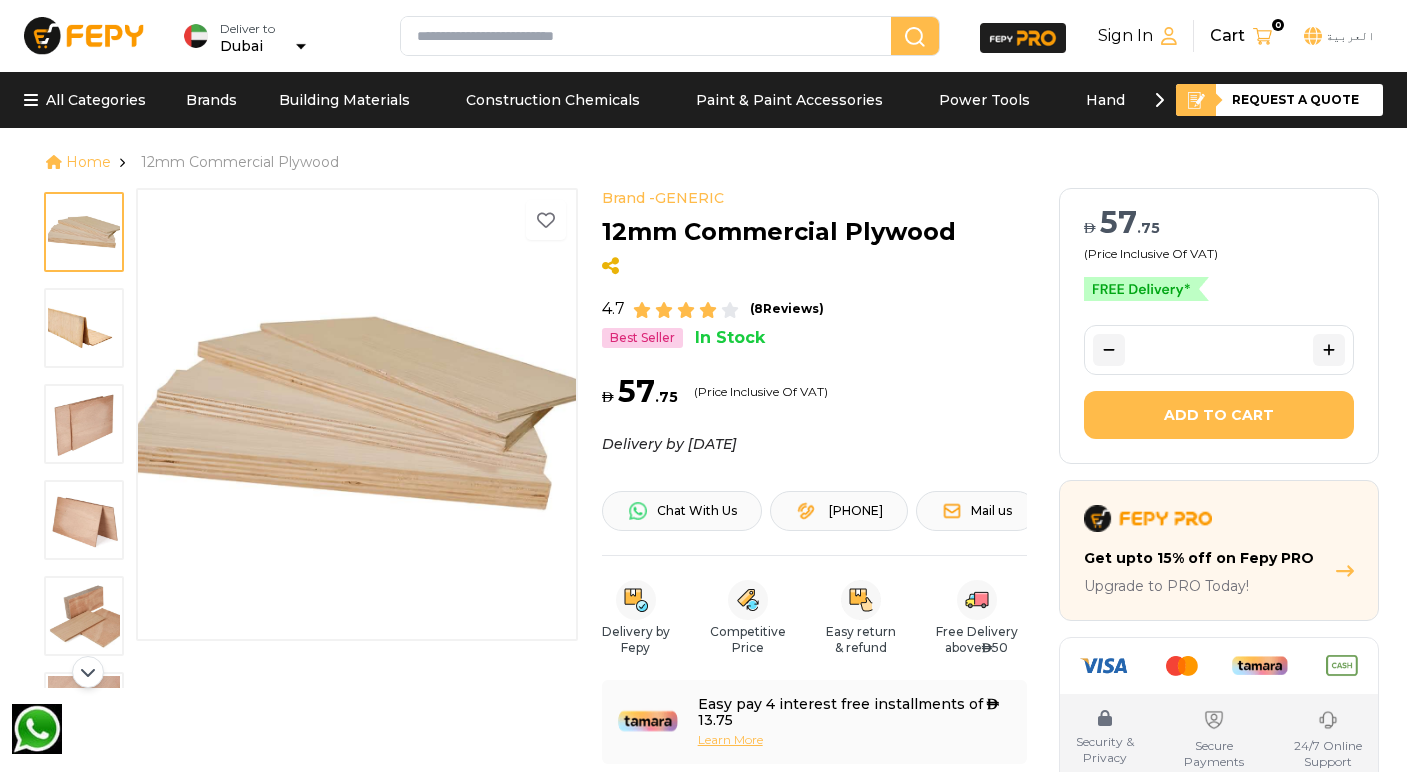 scroll, scrollTop: 0, scrollLeft: 0, axis: both 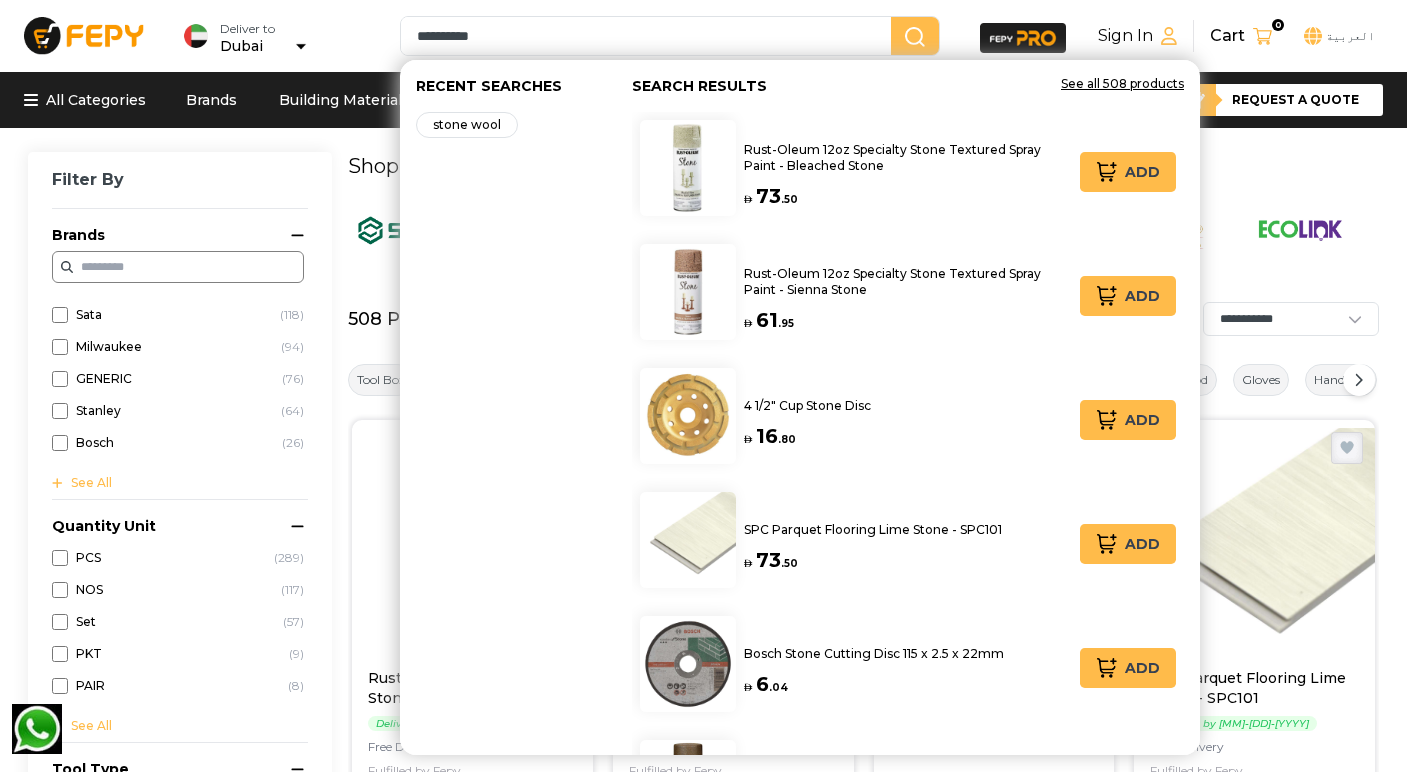 click on "Filter By Brands Sata ( 118 ) Milwaukee ( 94 ) GENERIC ( 76 ) Stanley ( 64 ) Bosch ( 26 ) See All Quantity Unit PCS ( 289 ) NOS ( 117 ) Set ( 57 ) PKT ( 9 ) PAIR ( 8 ) See All Tool Type Tool Box ( 35 ) Tool Set ( 22 ) Wire Nail ( 22 ) Wood Chisel ( 22 ) Whitewood ( 12 ) See All Color Multicolor ( 54 ) Silver ( 52 ) Green ( 28 ) Black ( 25 ) Nature Wood ( 22 ) See All Size 14804 ( 40 ) Half Pint ( 11 ) 12oz ( 7 ) 17" ( 6 ) 16" ( 5 ) See All Material Wood ( 40 ) Carbon Steel ( 26 ) Chrome Vanadium Steel ( 25 ) Steel ( 25 ) Plastic ( 16 ) See All Usage 3467 ( 144 ) Voltage Battery Length Thickness Corded Cordless Manufacturer Color Temperature K Width Mm Battery Capacity Application Type Lamp Wattage W Watts Blade Material Warrenty Anti Fog Lens Coating Anti Static Lens Coating Brow Lining Diameter Eye Socket Lining Flame Resistant Frequency Lanyard Type No Lens Coating Pieces Polarized Lens Coating Scratch Resistant Lens Coating Venting Weight Capacity Dd Cords Height Mm Powertool Type Setting Times 508" at bounding box center (703, 1845) 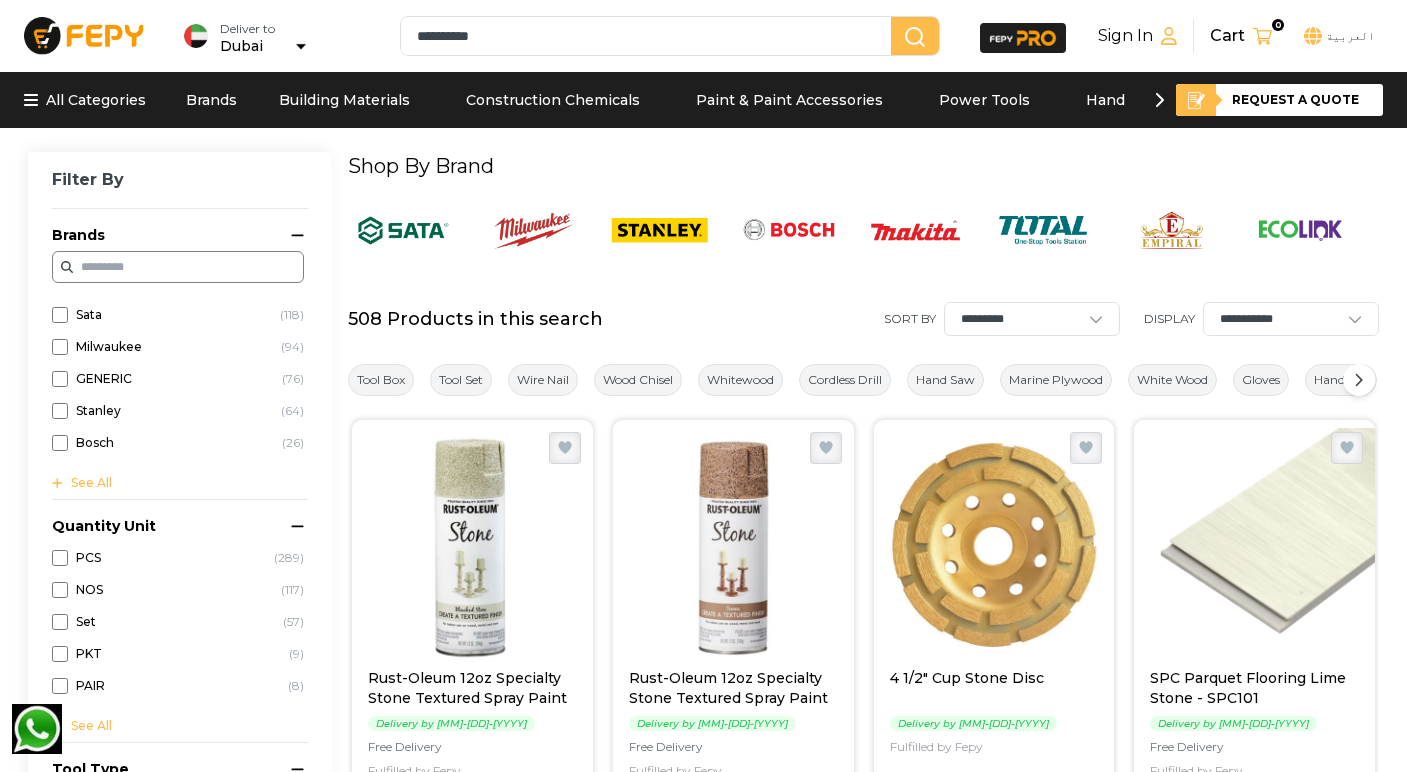 scroll, scrollTop: 0, scrollLeft: 0, axis: both 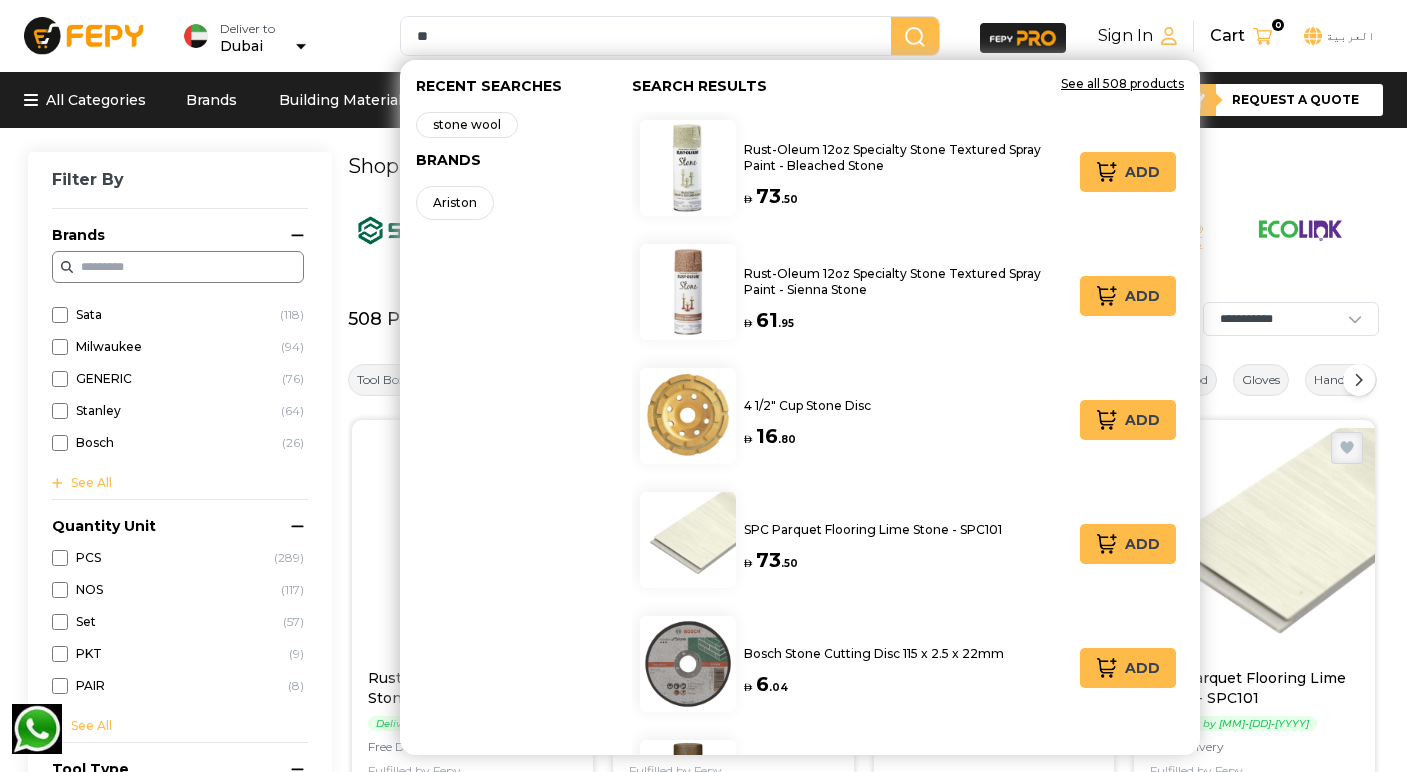 type on "*" 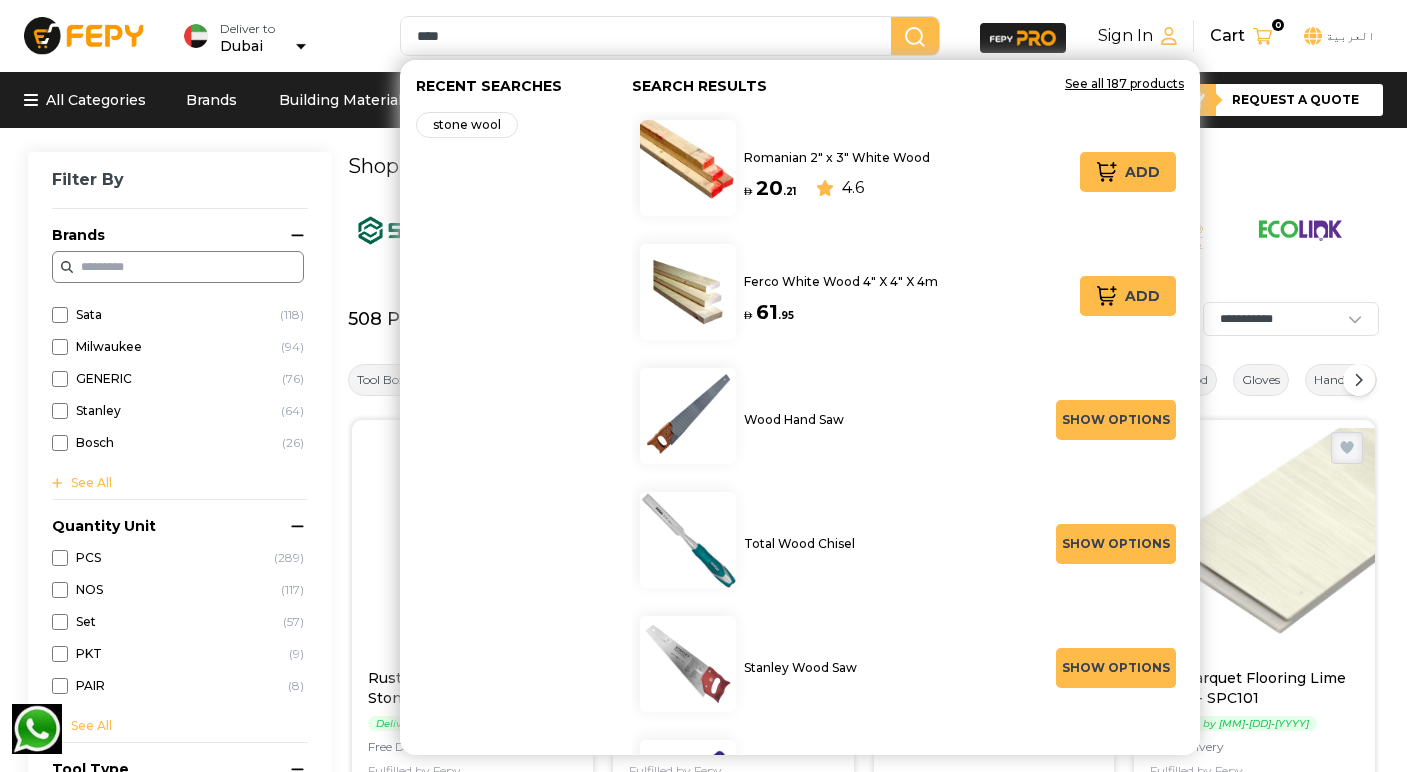 type on "****" 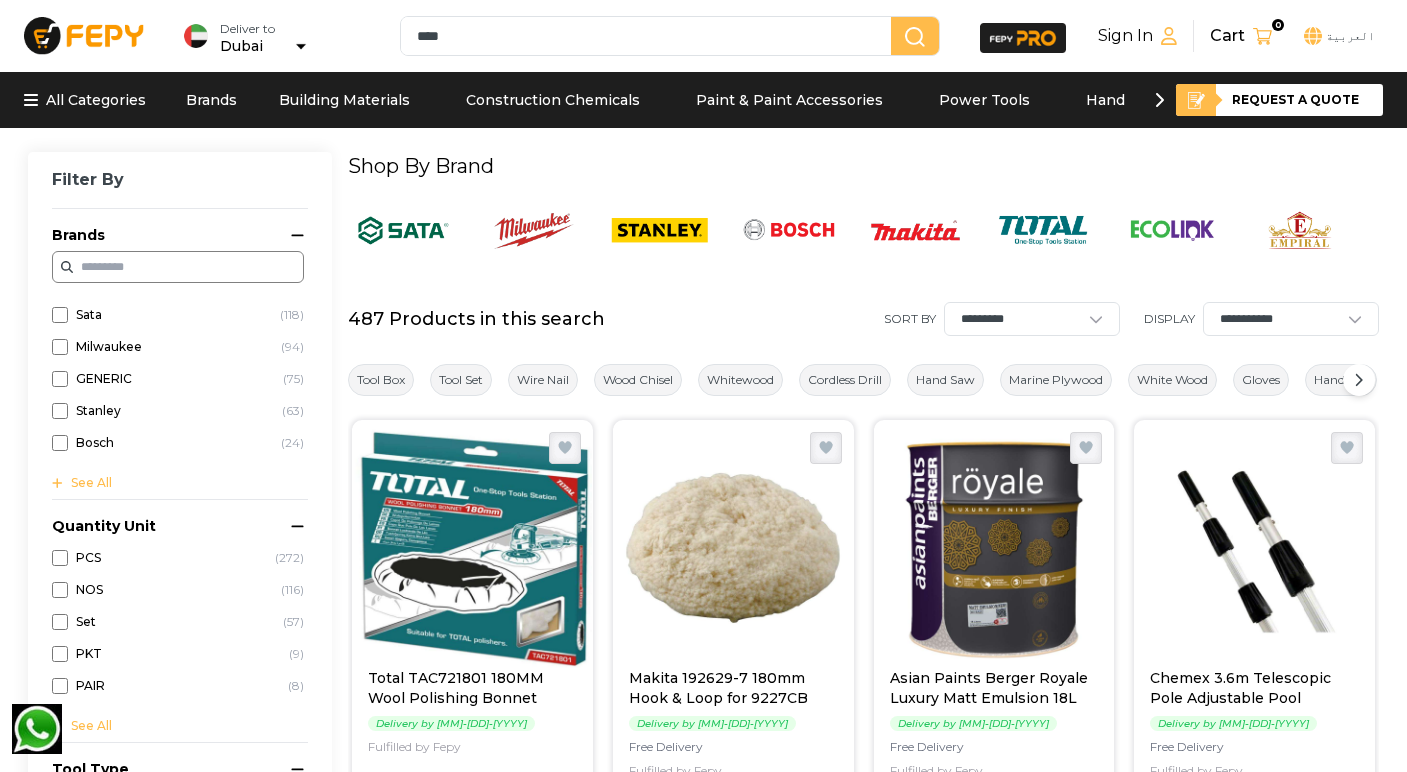 scroll, scrollTop: 0, scrollLeft: 0, axis: both 